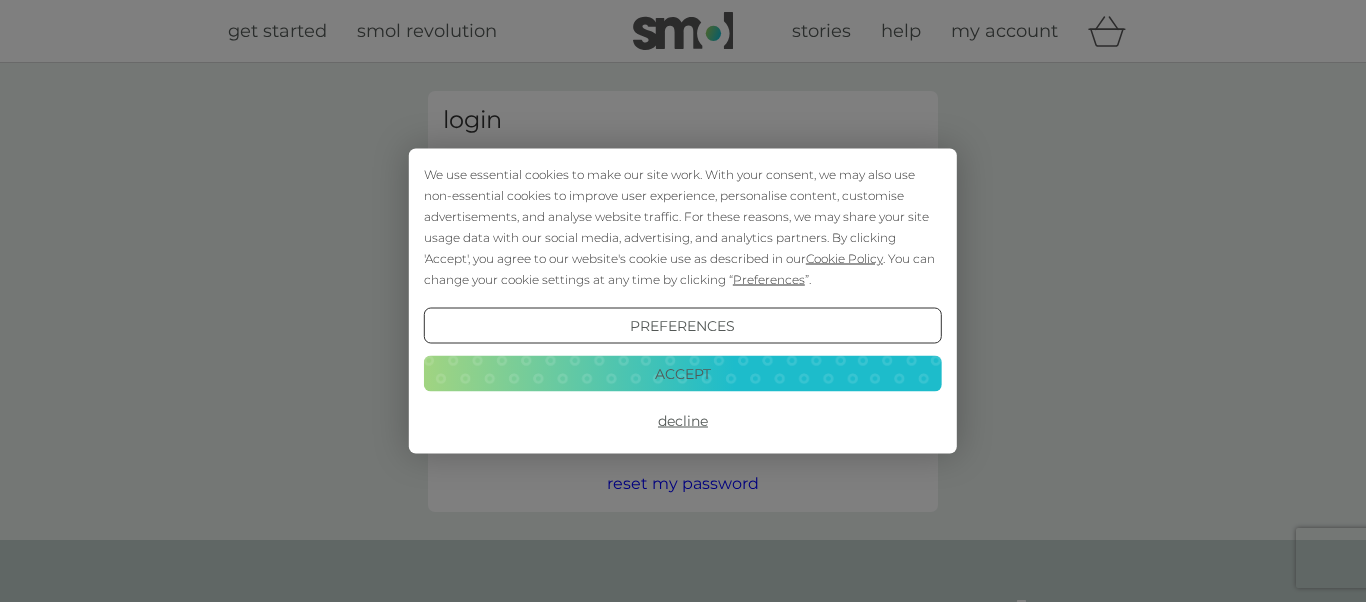 scroll, scrollTop: 0, scrollLeft: 0, axis: both 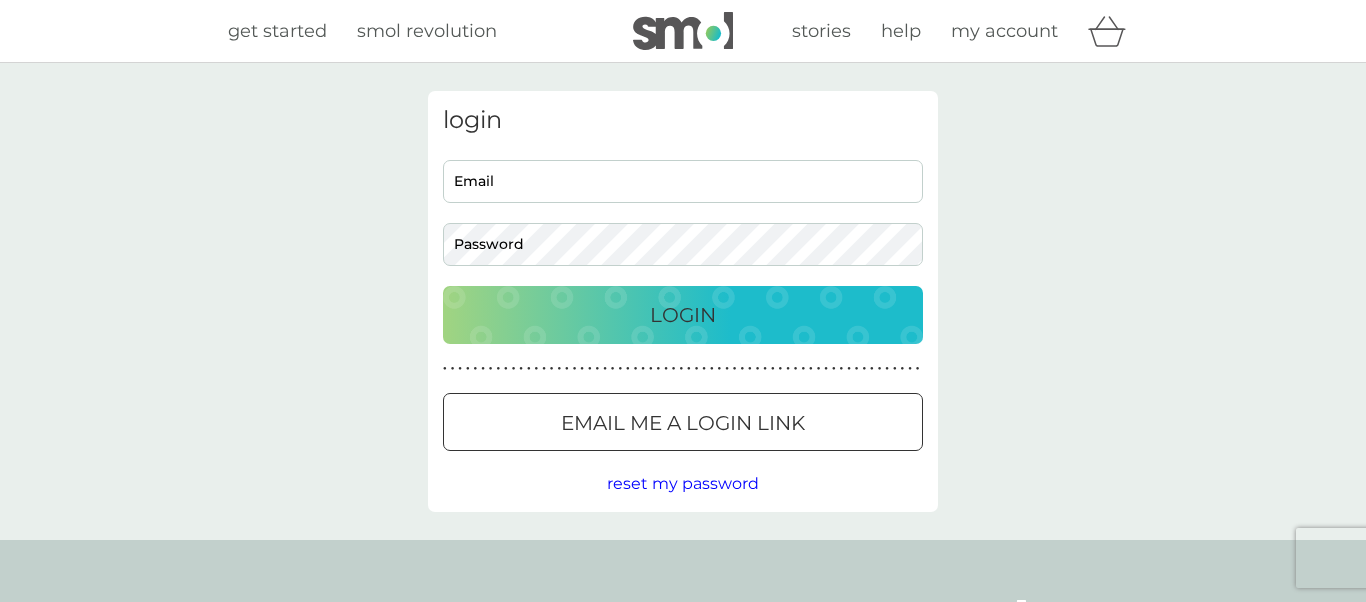 click on "Email" at bounding box center [683, 181] 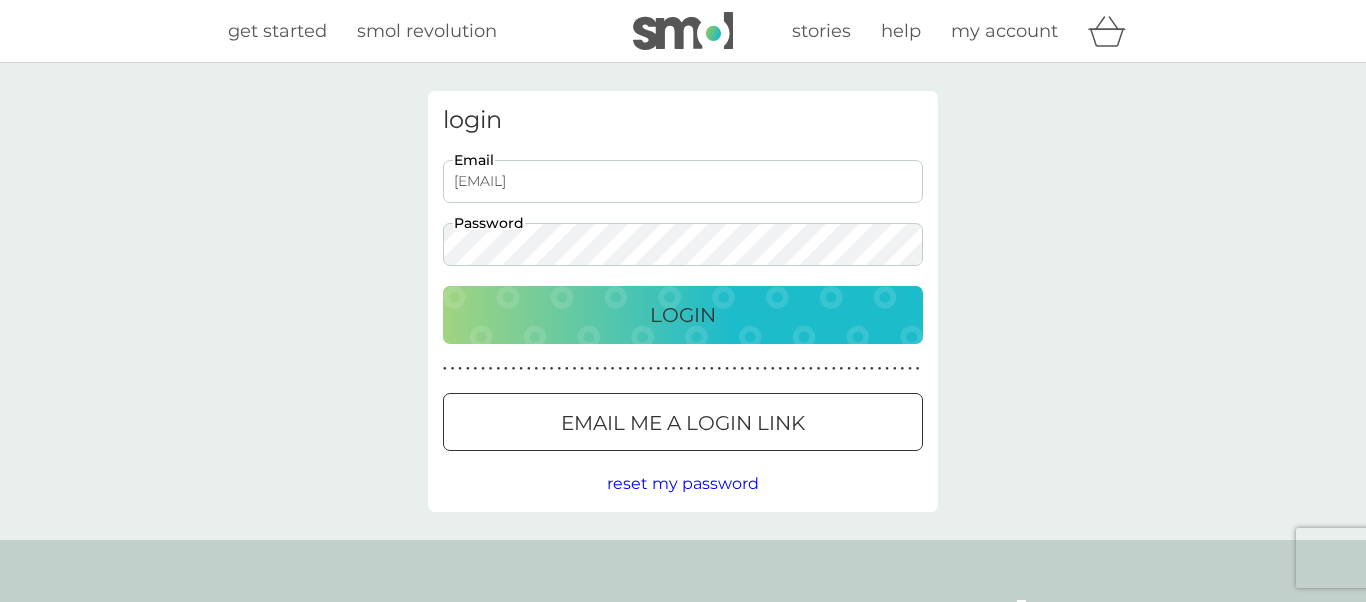 click on "Login" at bounding box center (683, 315) 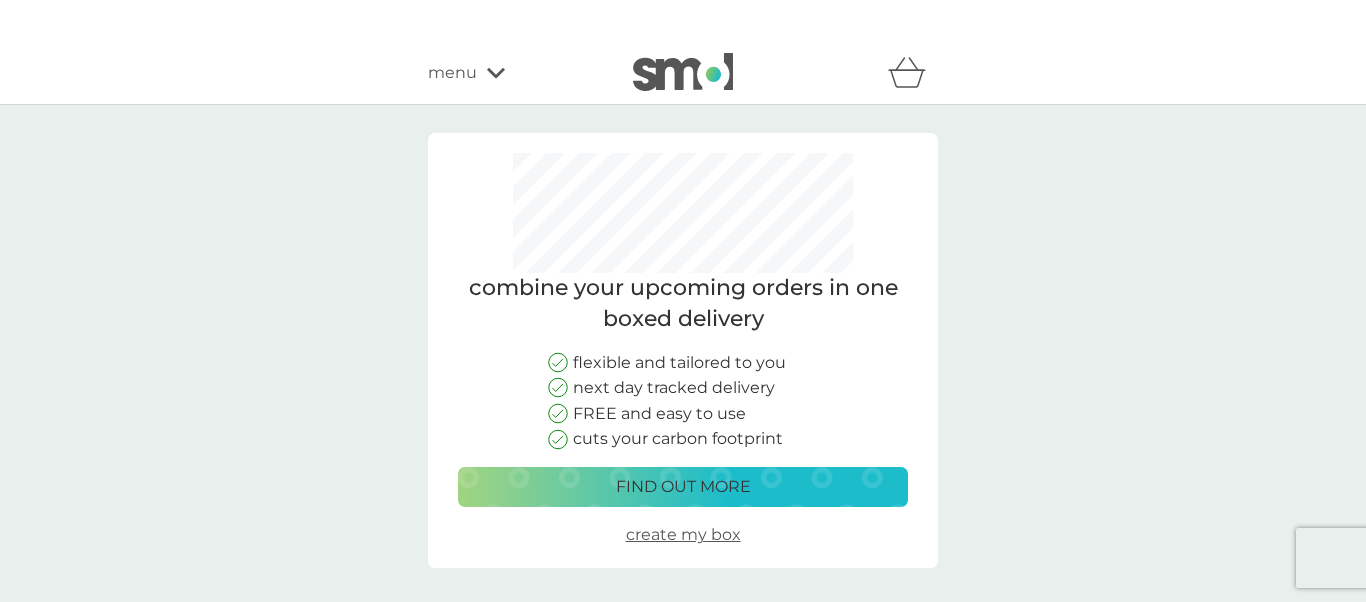 scroll, scrollTop: 0, scrollLeft: 0, axis: both 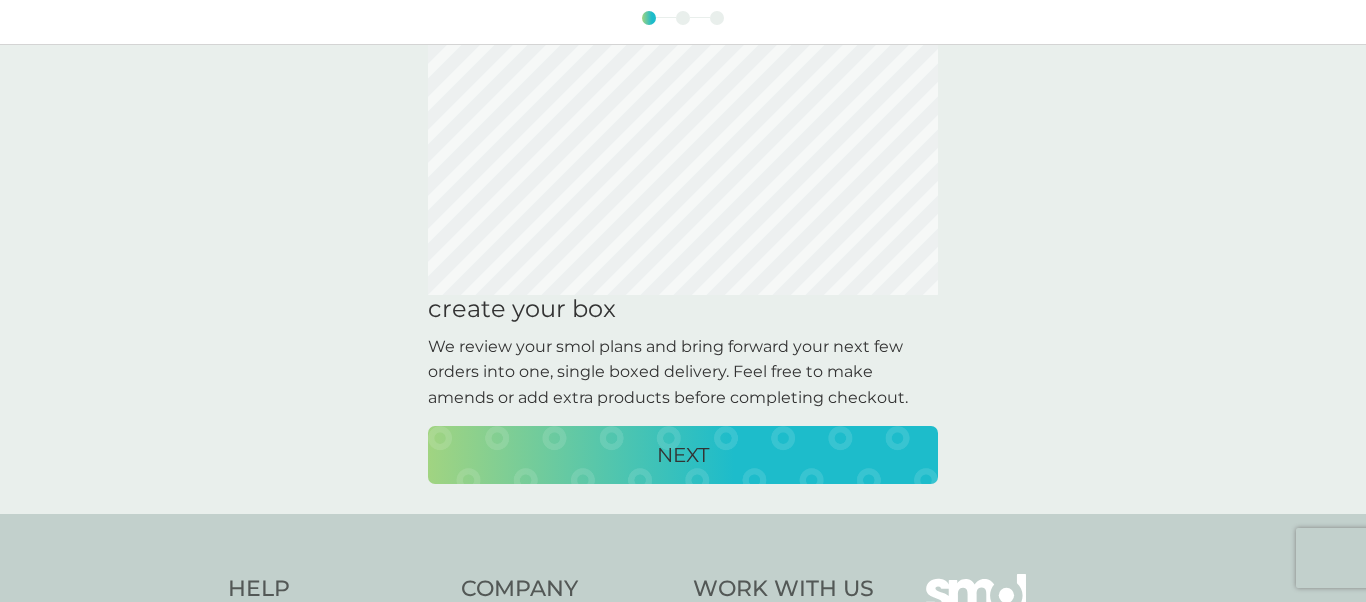 click on "NEXT" at bounding box center [683, 455] 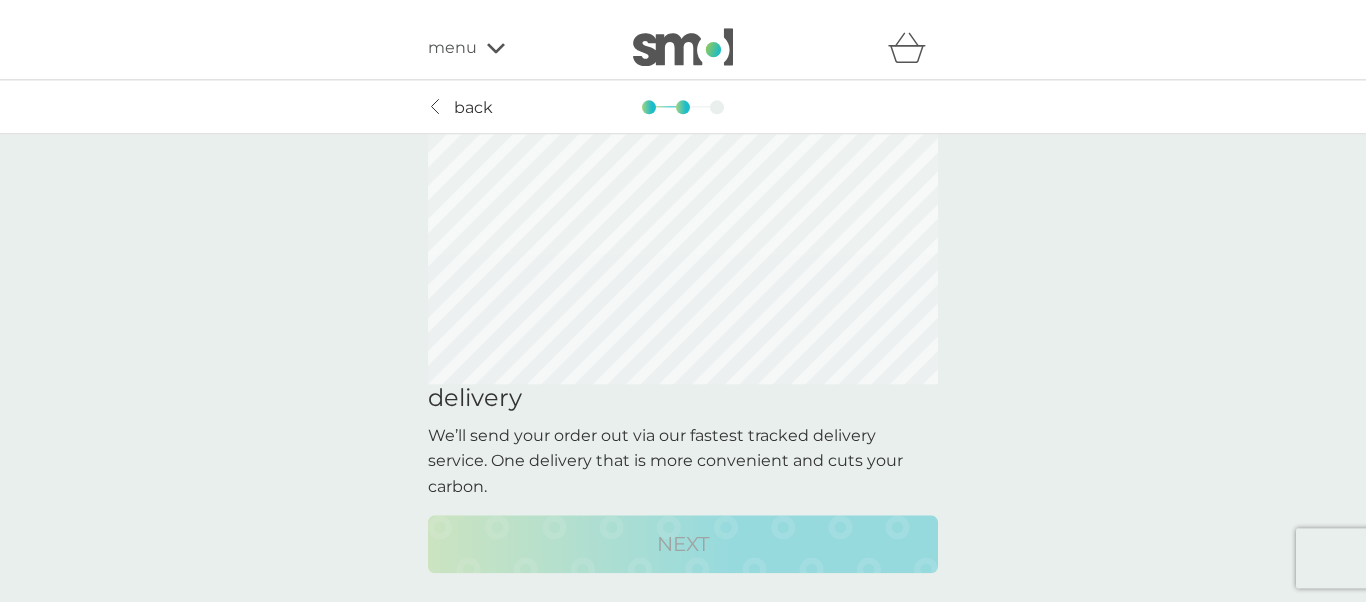 scroll, scrollTop: 0, scrollLeft: 0, axis: both 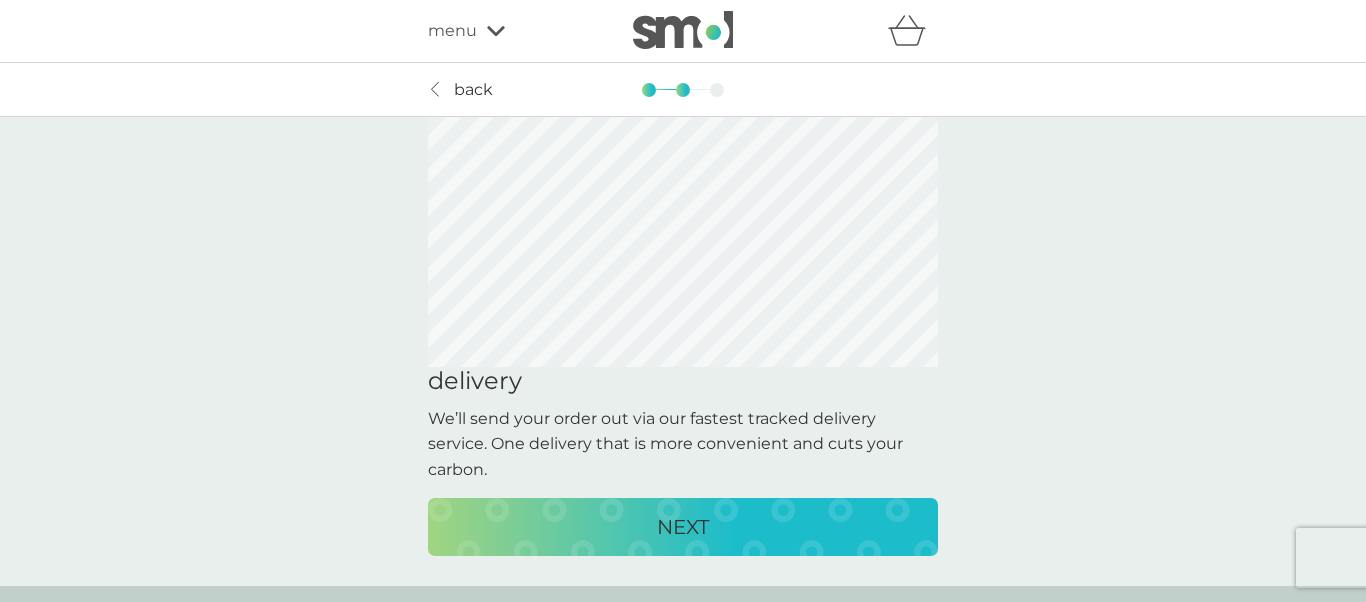 click on "back" at bounding box center [473, 90] 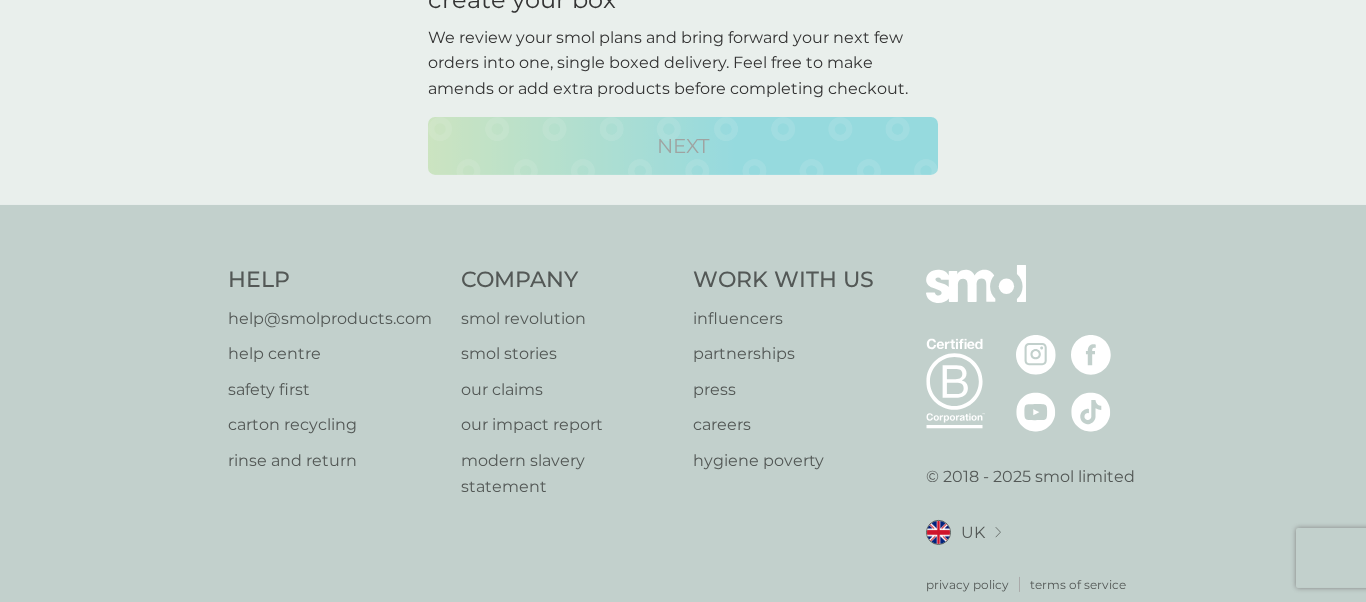 scroll, scrollTop: 0, scrollLeft: 0, axis: both 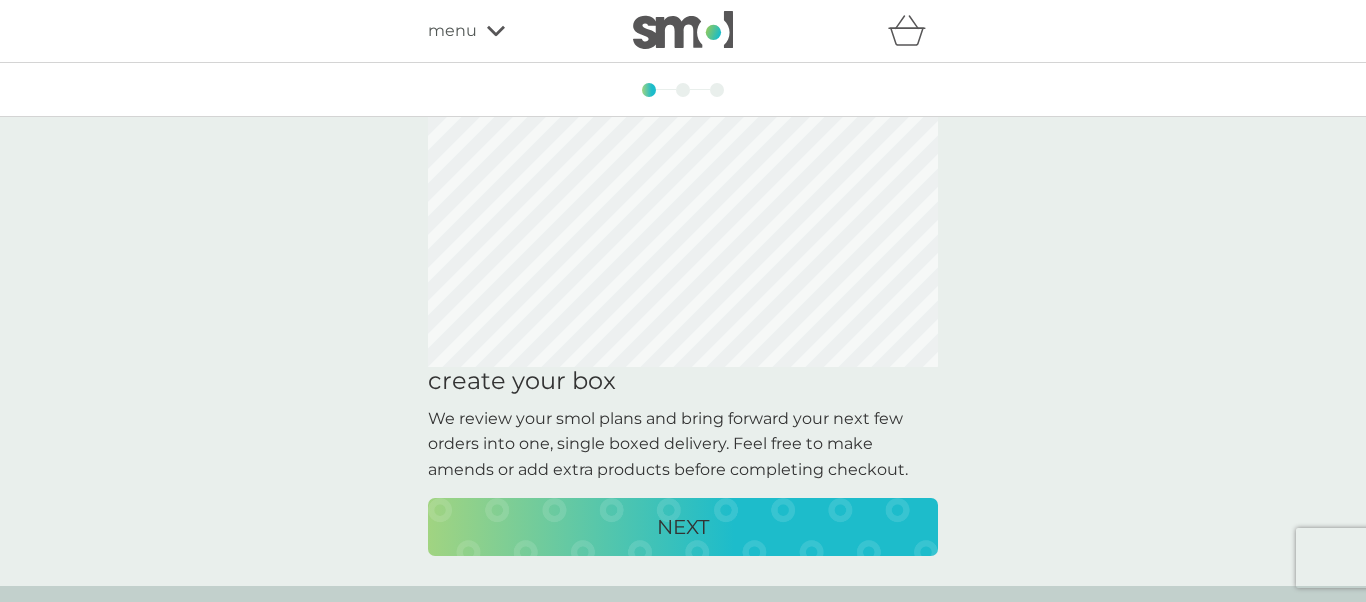 click 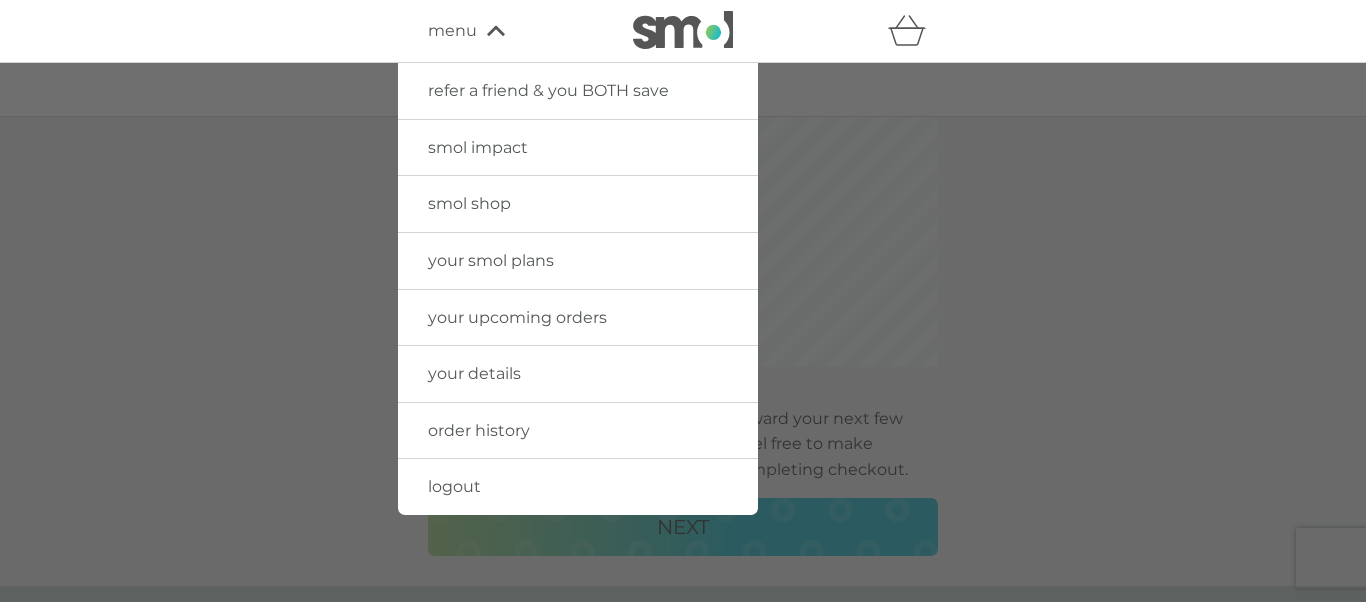 click on "your smol plans" at bounding box center [491, 260] 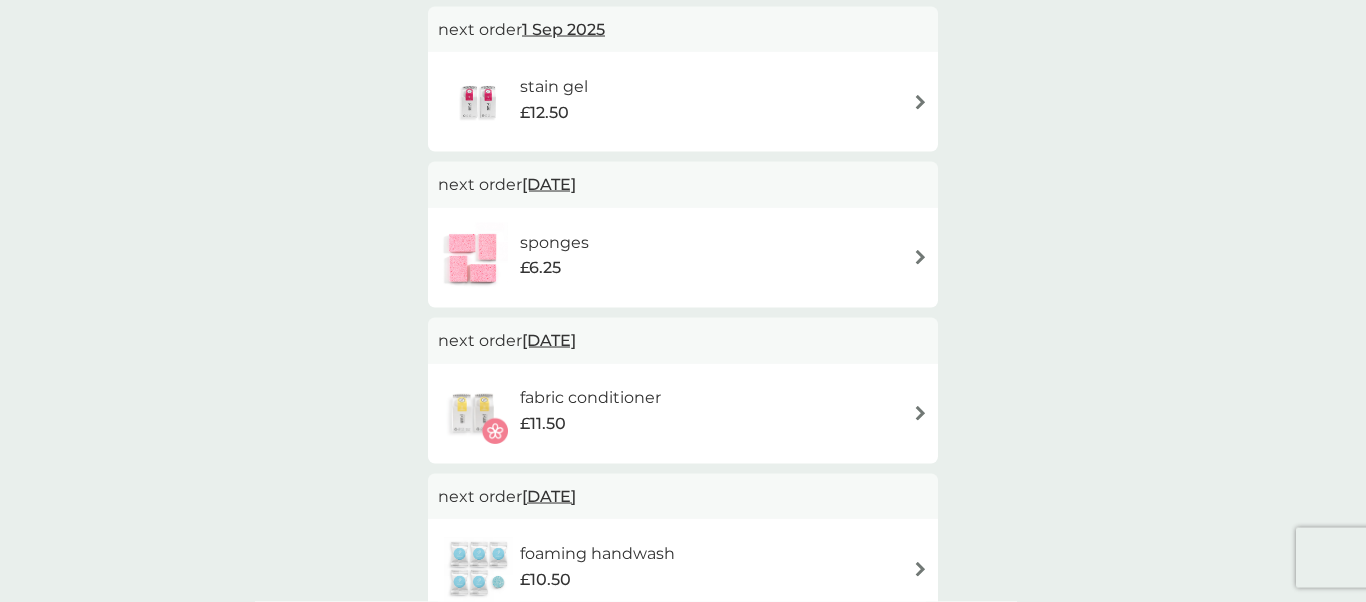scroll, scrollTop: 570, scrollLeft: 0, axis: vertical 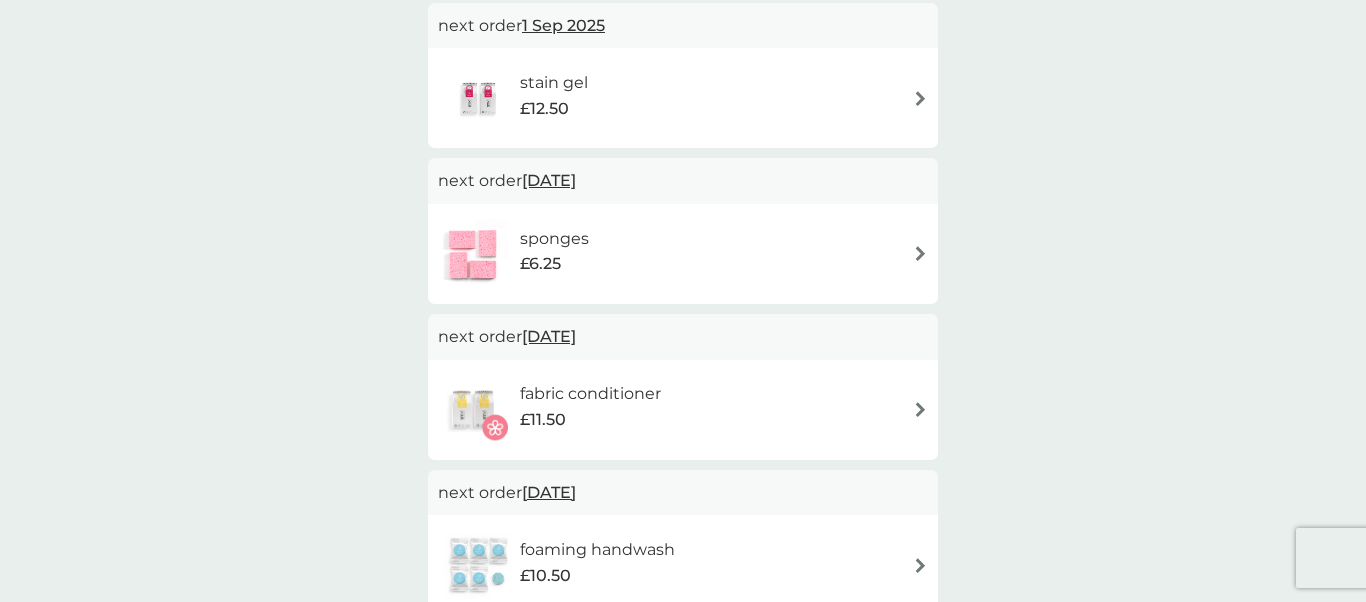 click at bounding box center (920, 253) 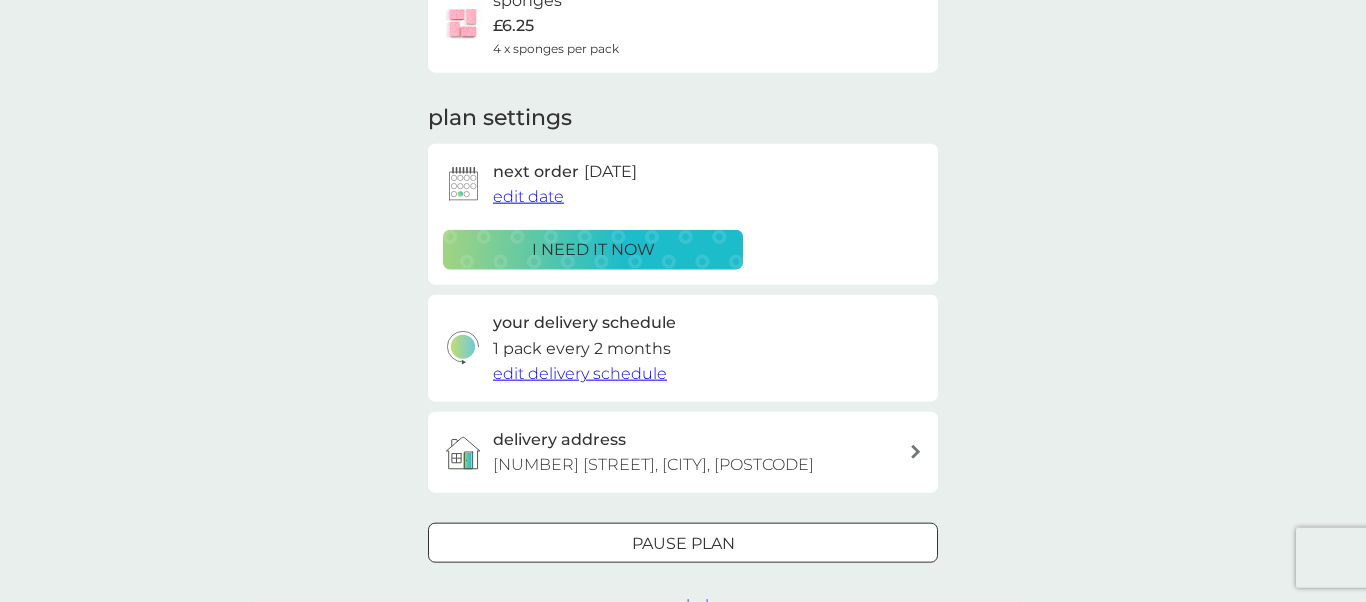scroll, scrollTop: 228, scrollLeft: 0, axis: vertical 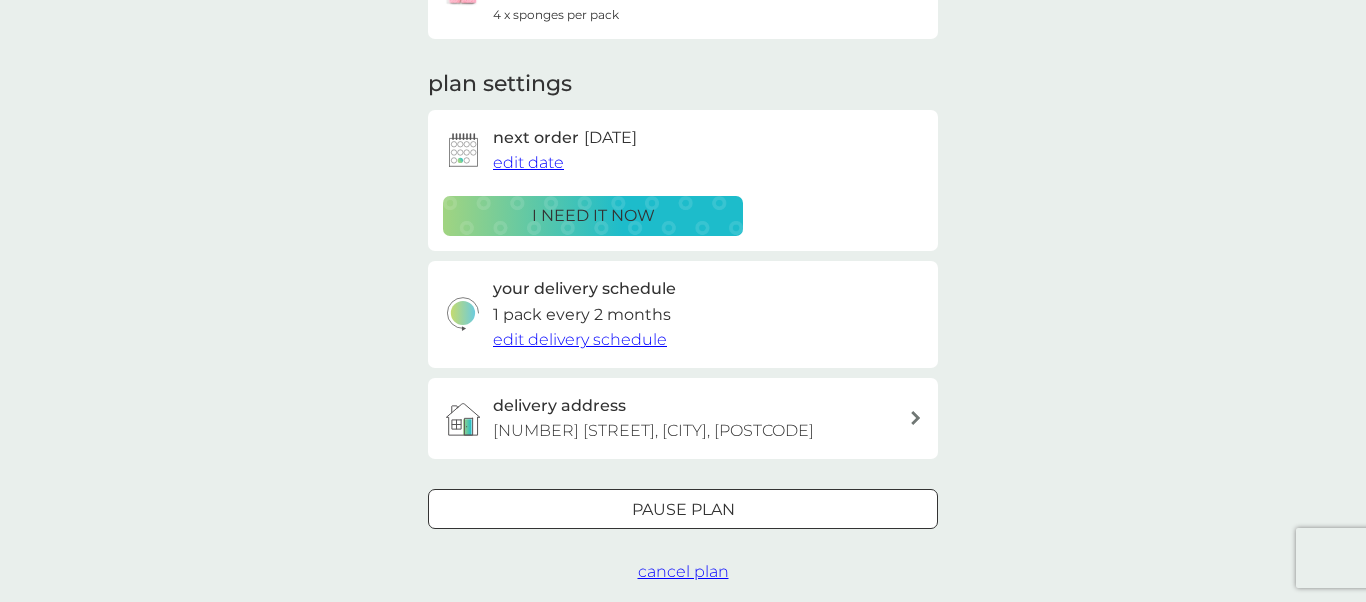click at bounding box center [683, 509] 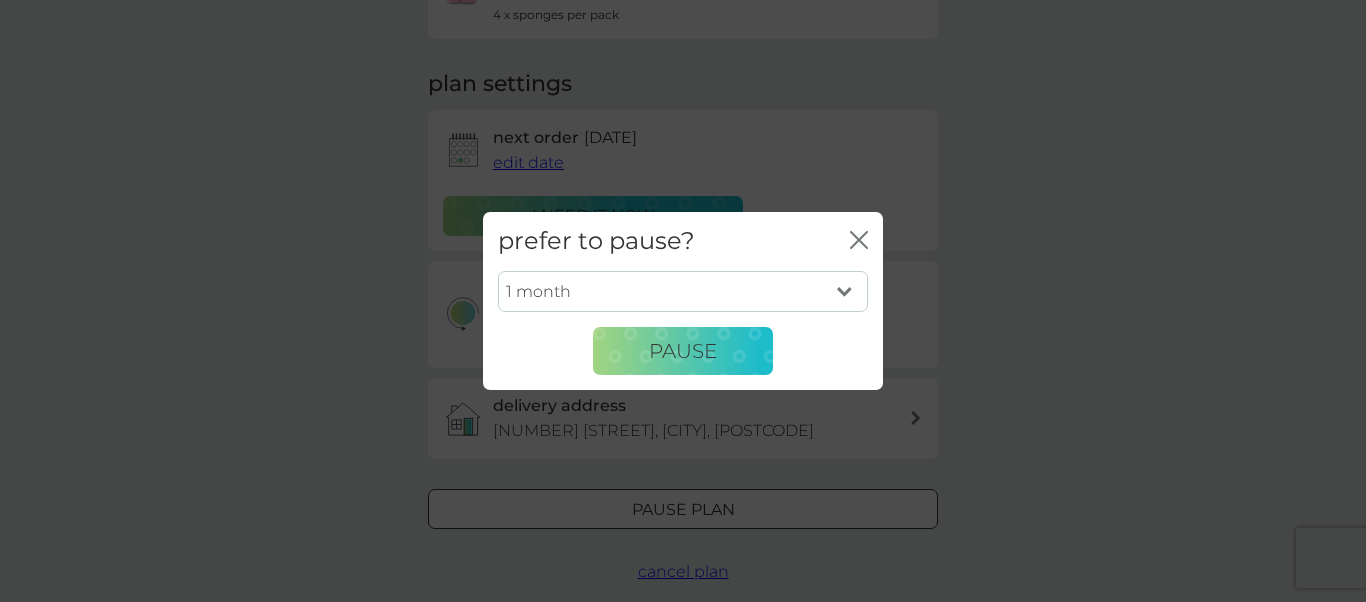 click on "1 month 2 months 3 months 4 months 5 months 6 months" at bounding box center (683, 292) 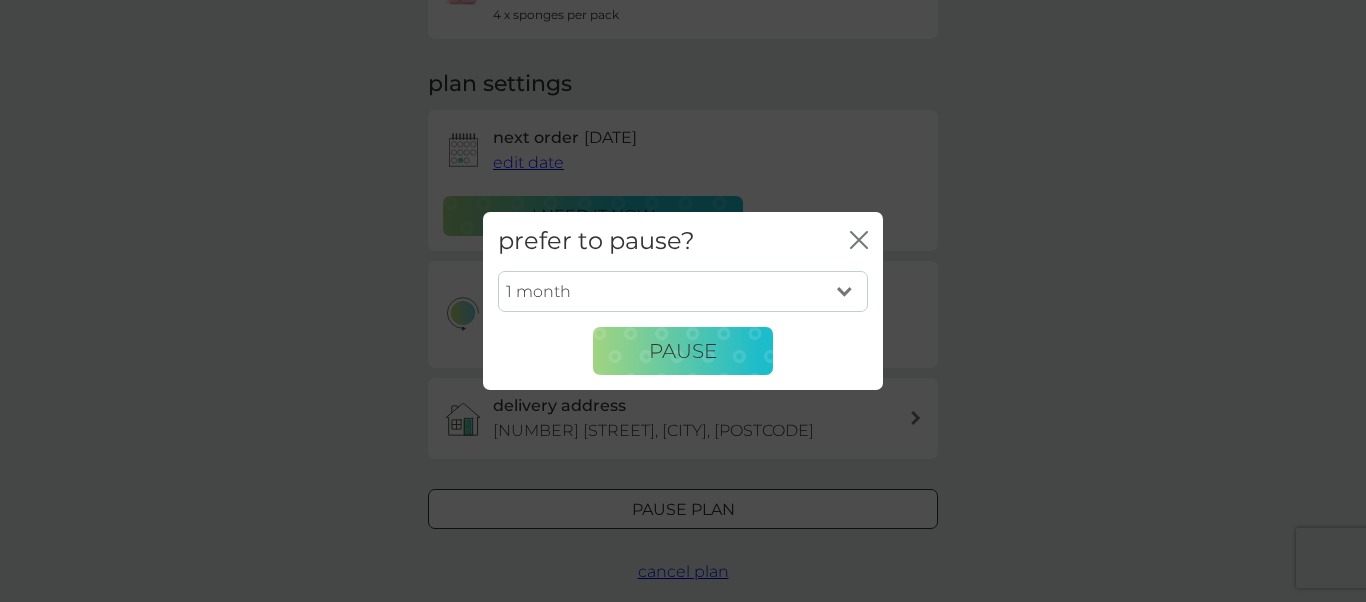 select on "6" 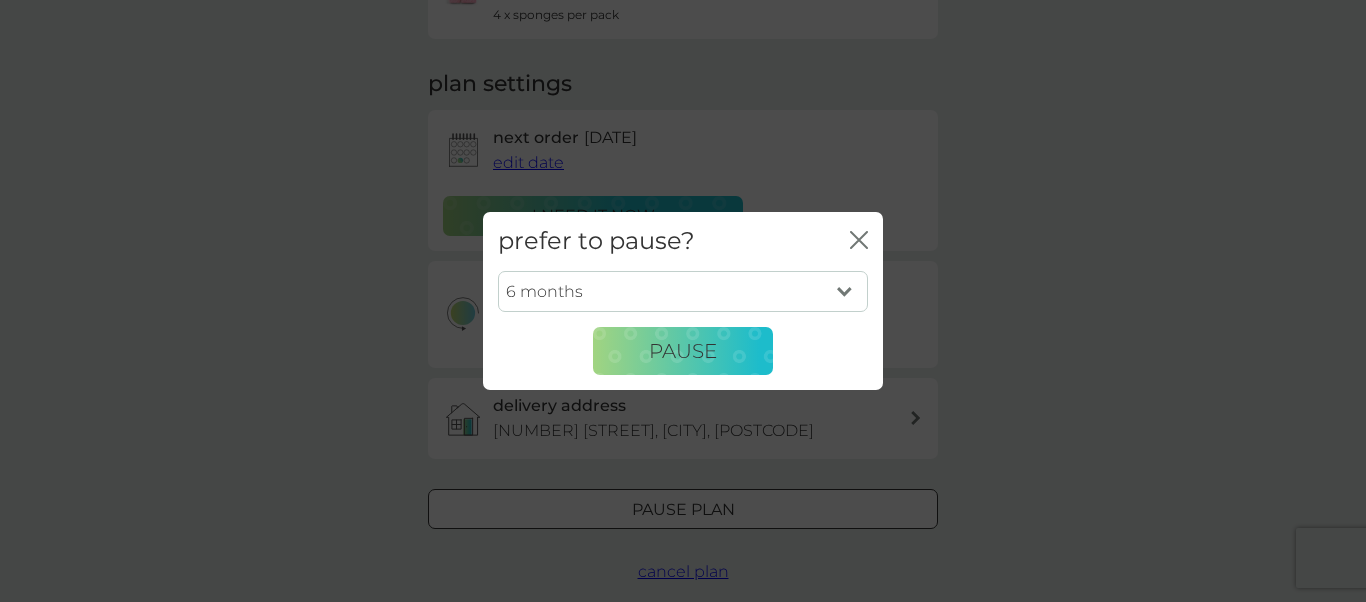 click on "6 months" at bounding box center (0, 0) 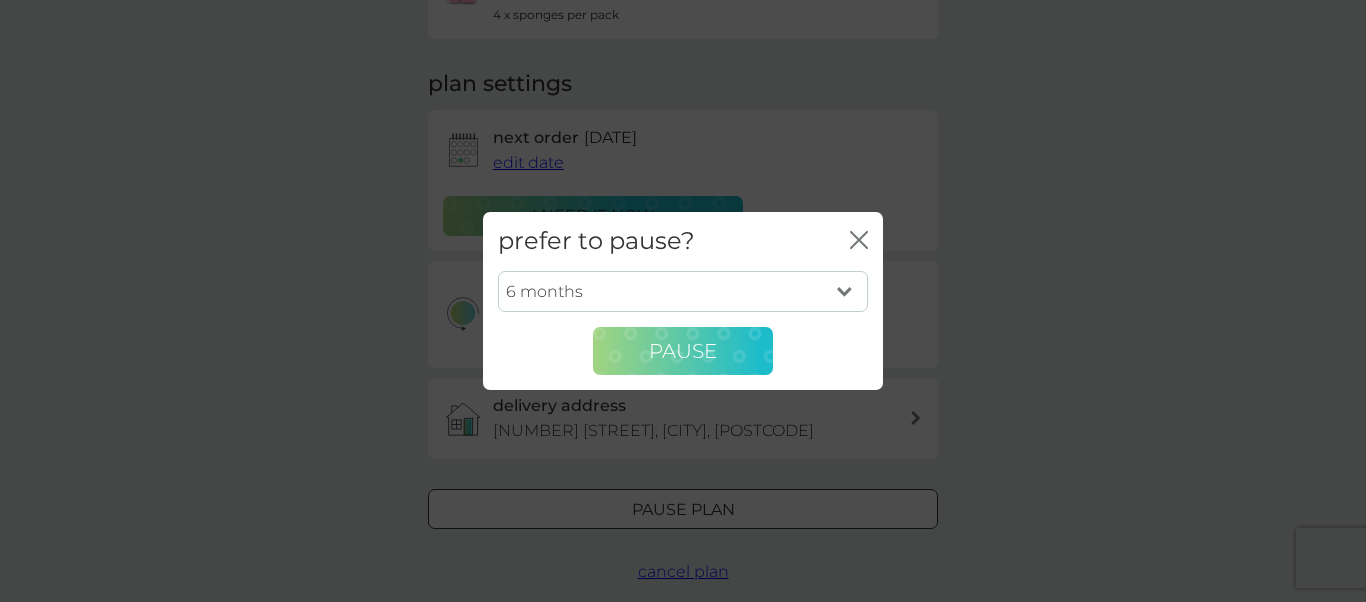 click on "Pause" at bounding box center (683, 351) 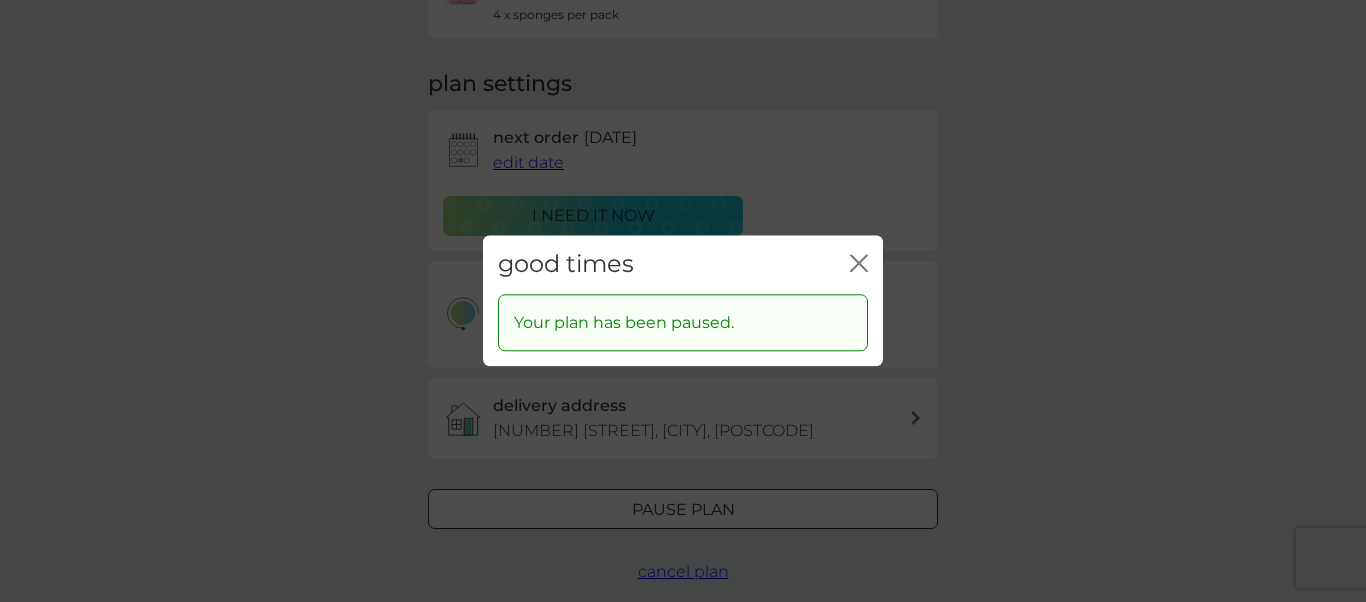 click on "close" 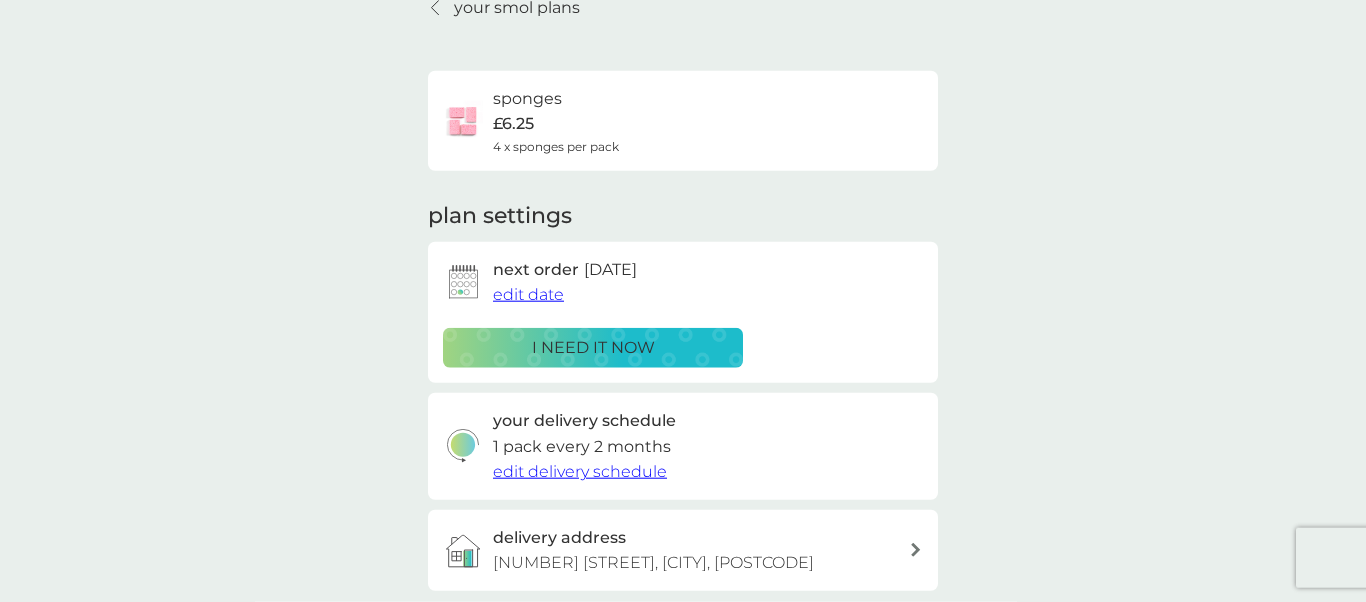 scroll, scrollTop: 0, scrollLeft: 0, axis: both 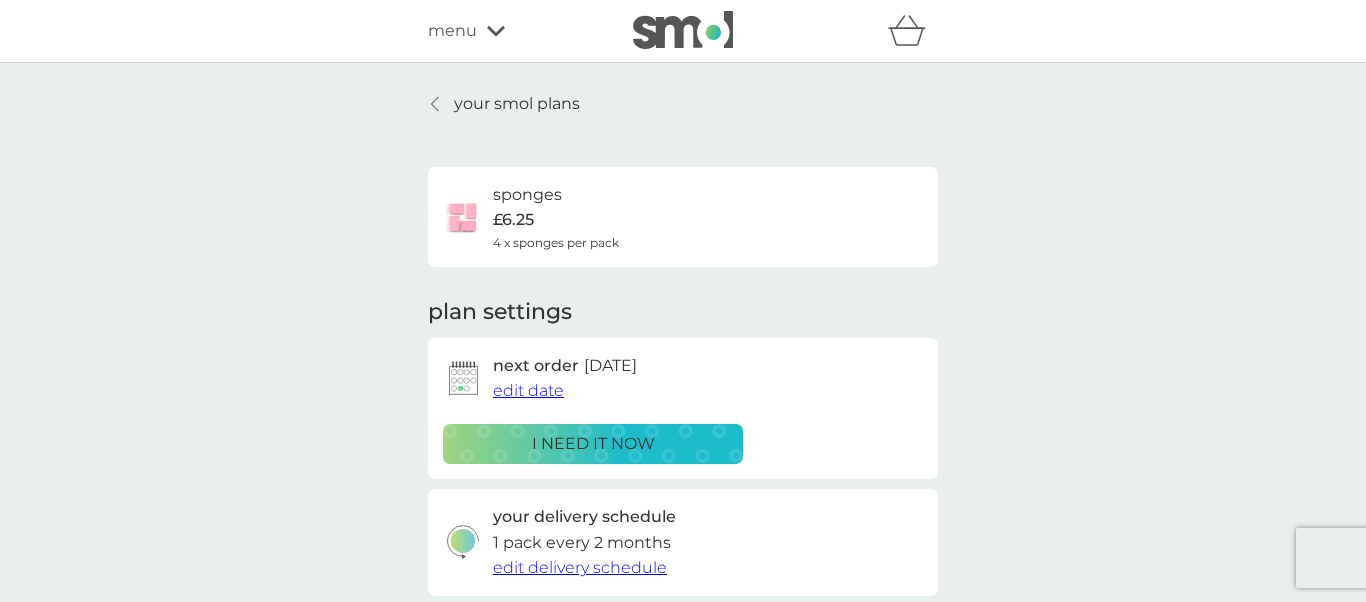 click 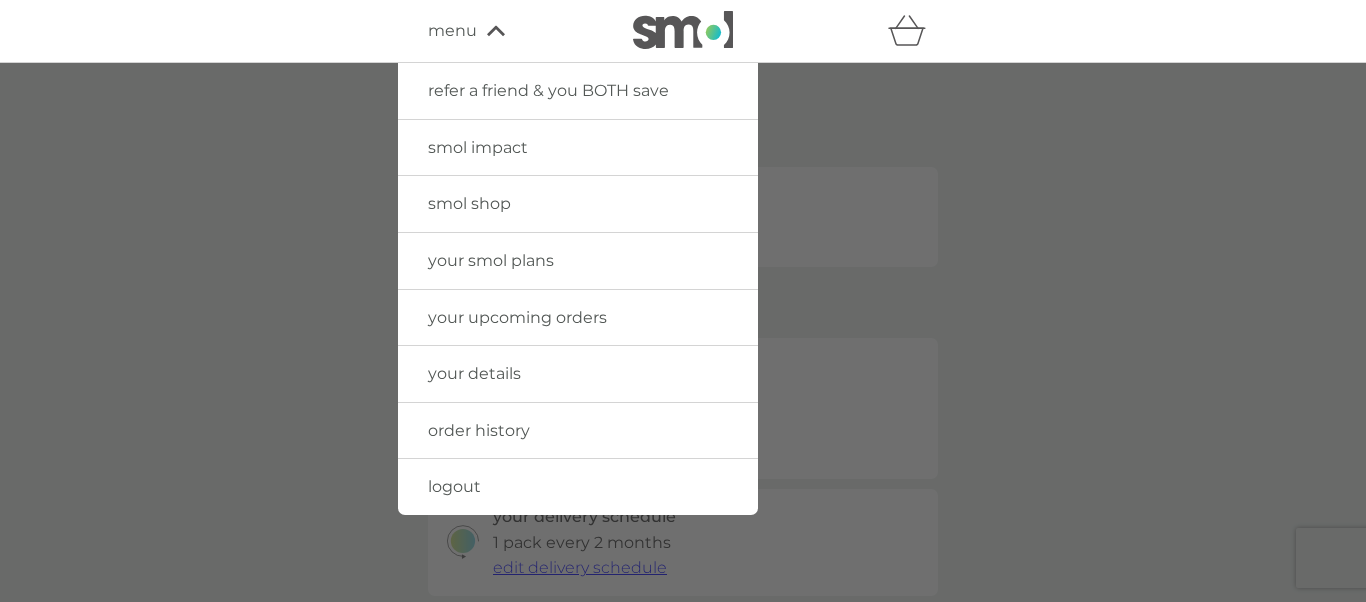 click on "your smol plans" at bounding box center [491, 260] 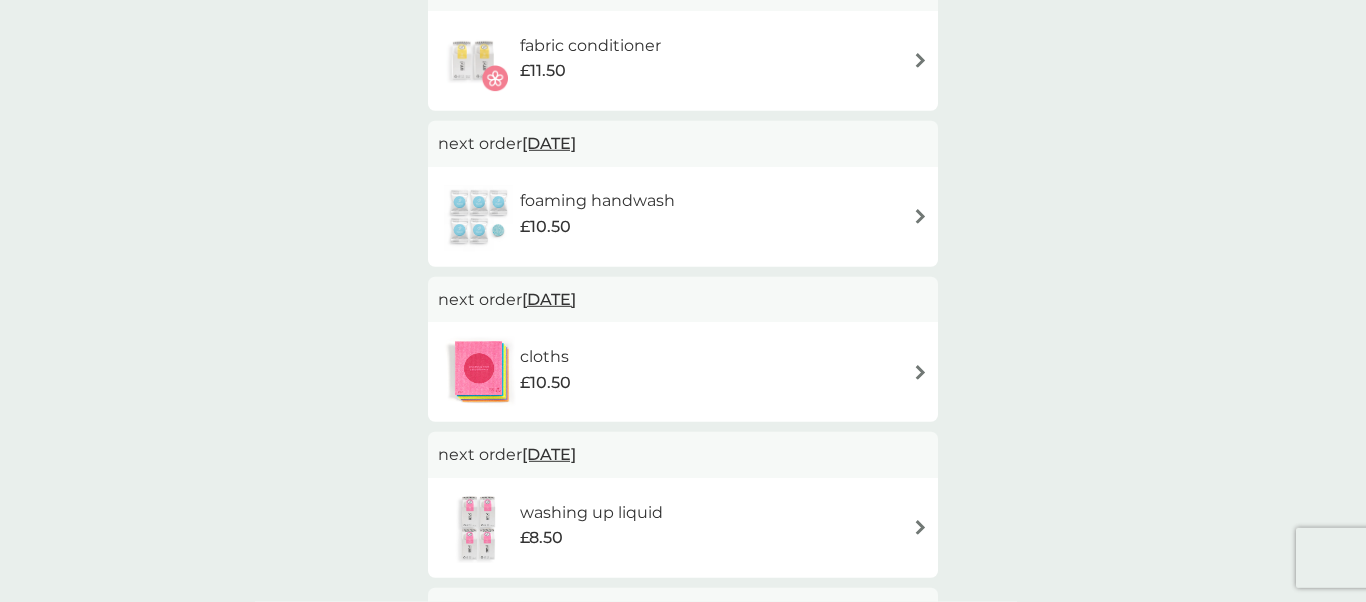 scroll, scrollTop: 912, scrollLeft: 0, axis: vertical 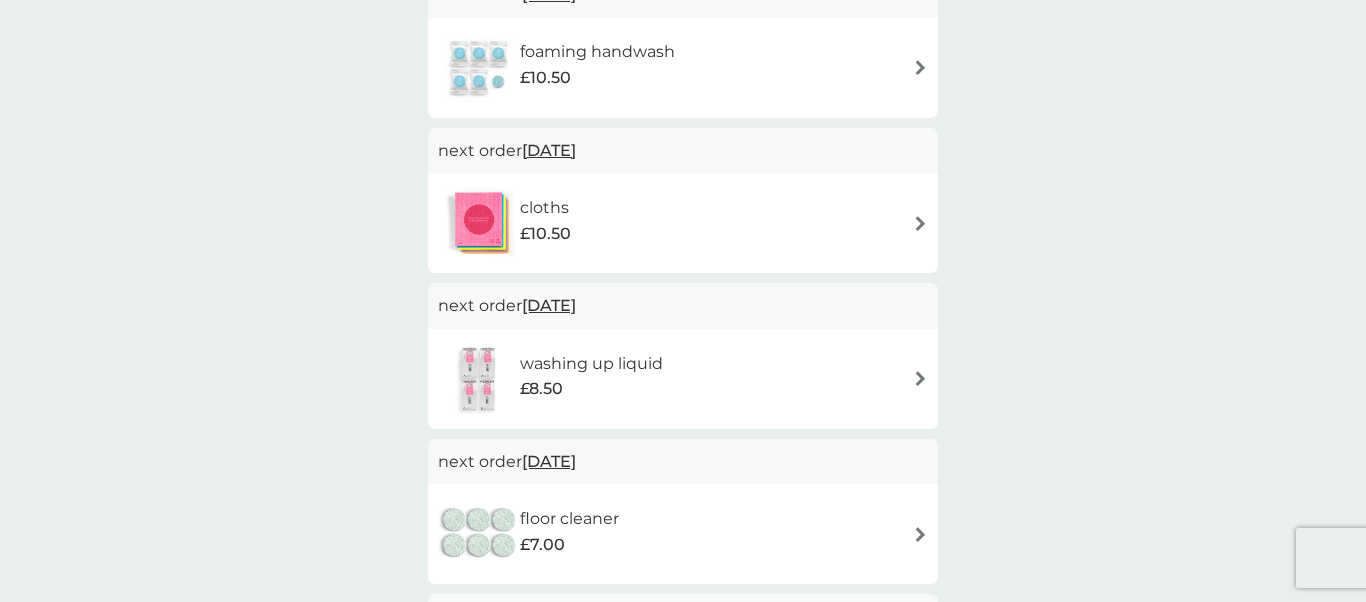 click at bounding box center [920, 223] 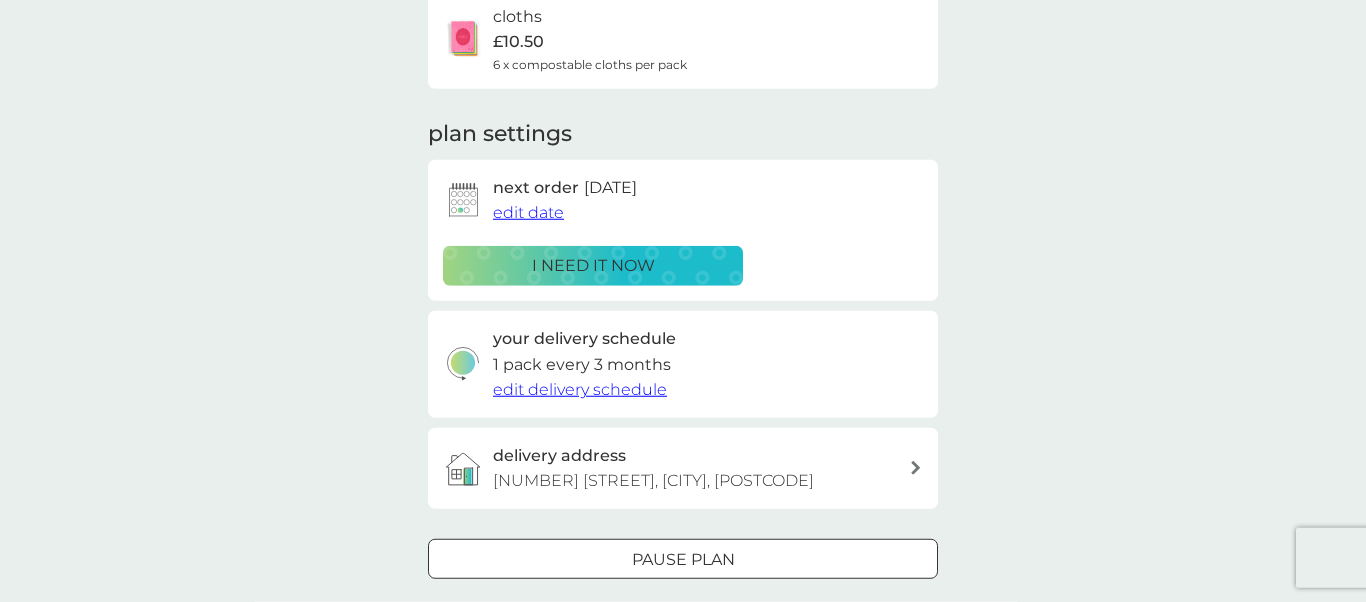 scroll, scrollTop: 228, scrollLeft: 0, axis: vertical 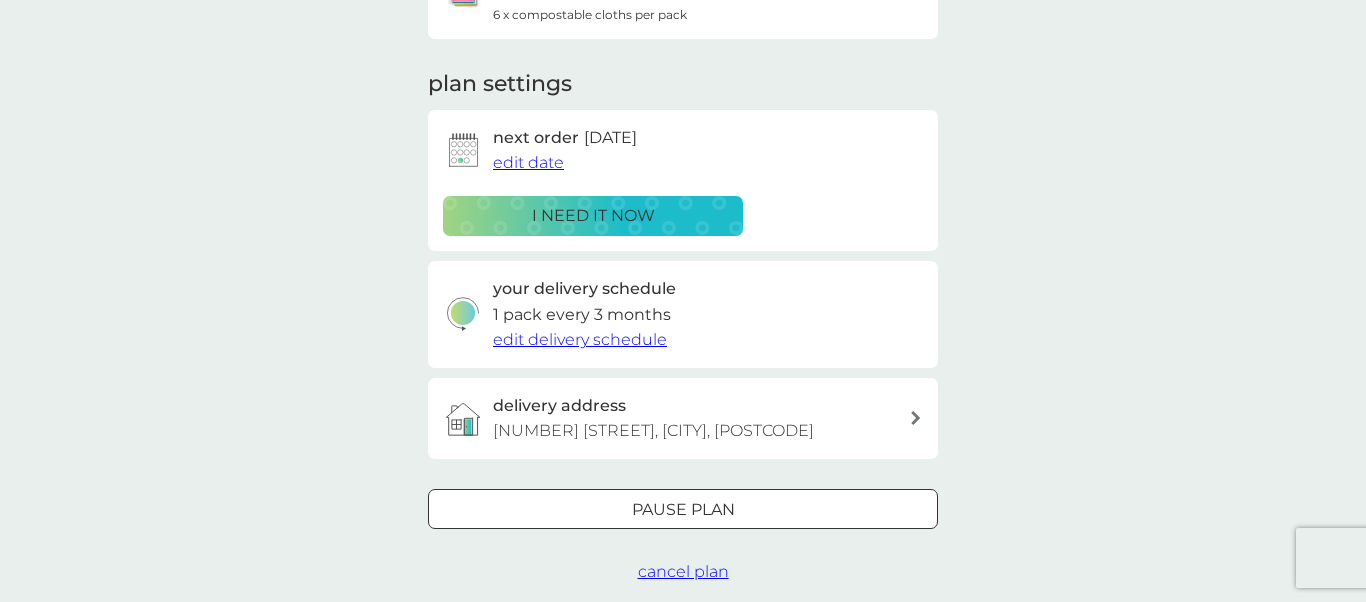 click at bounding box center [683, 509] 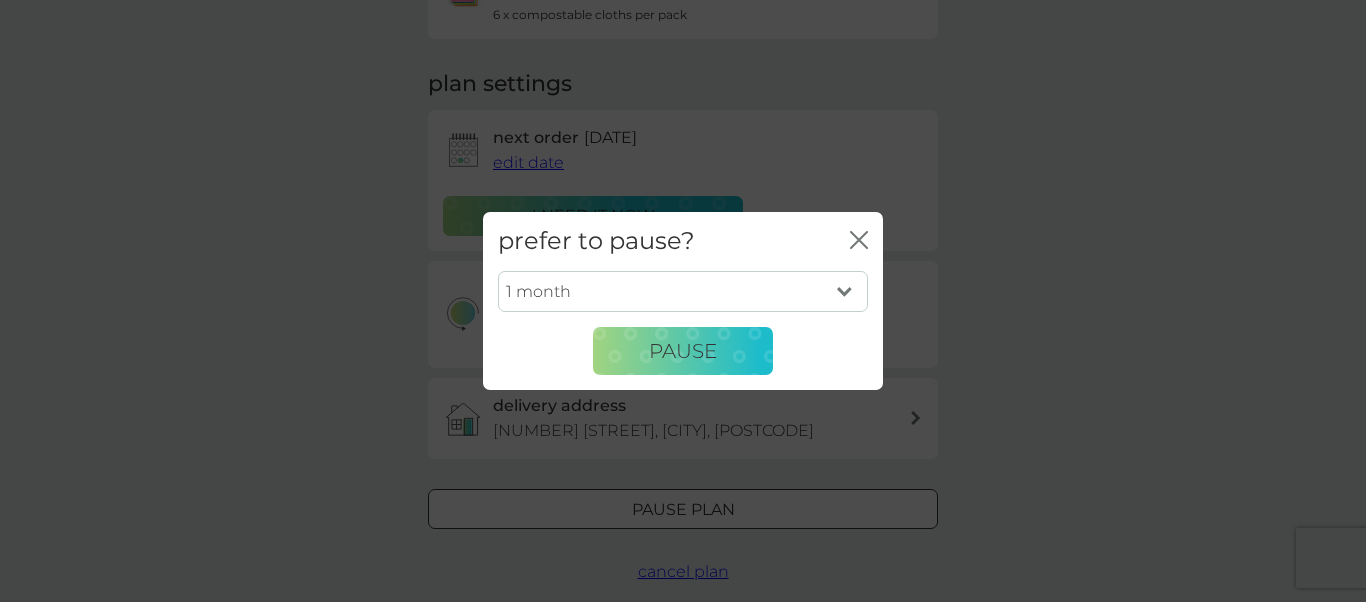 click on "1 month 2 months 3 months 4 months 5 months 6 months" at bounding box center (683, 292) 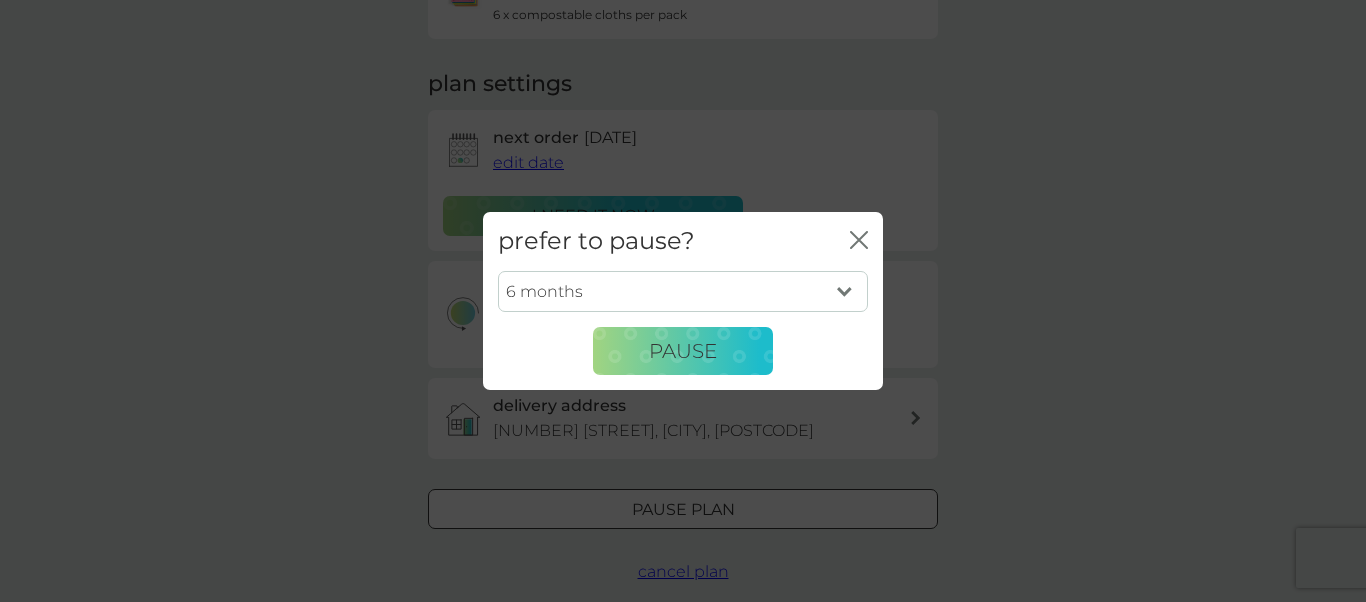 click on "6 months" at bounding box center [0, 0] 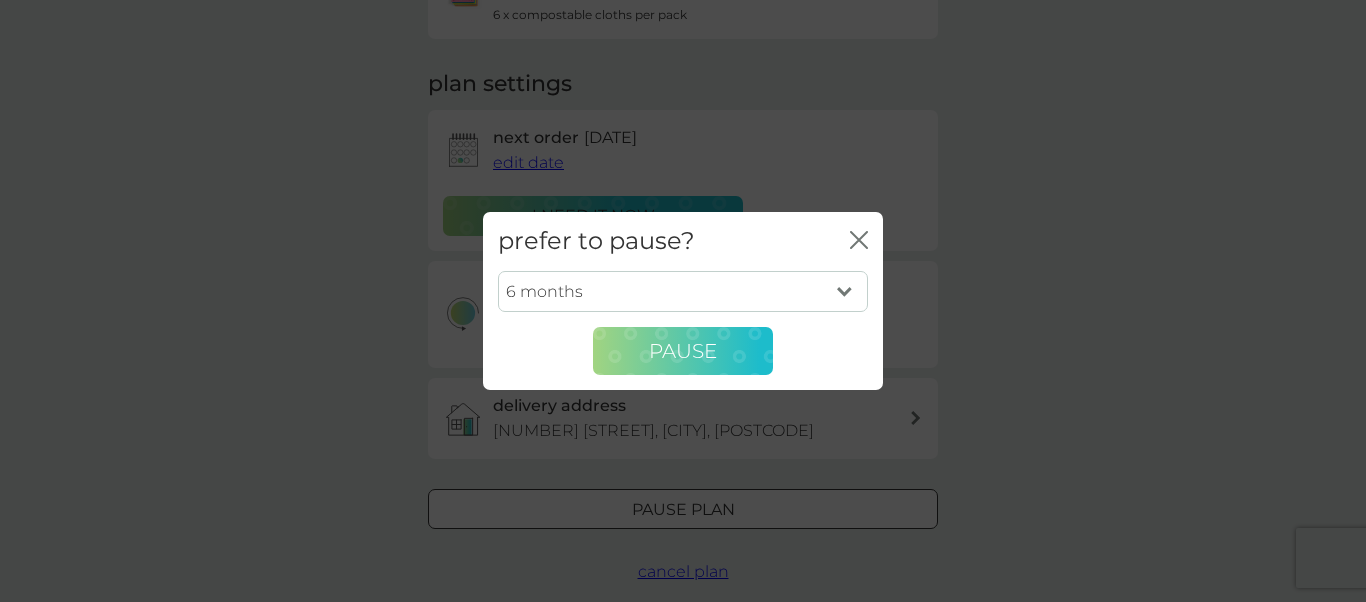 click on "Pause" at bounding box center (683, 351) 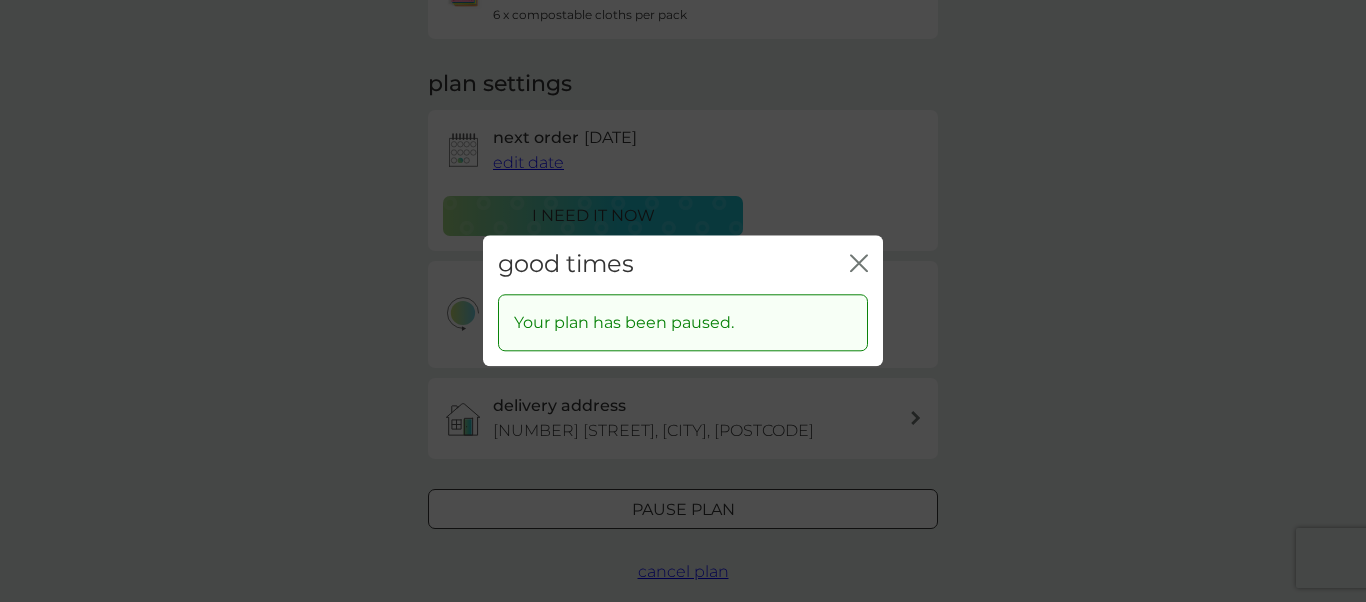 click on "close" 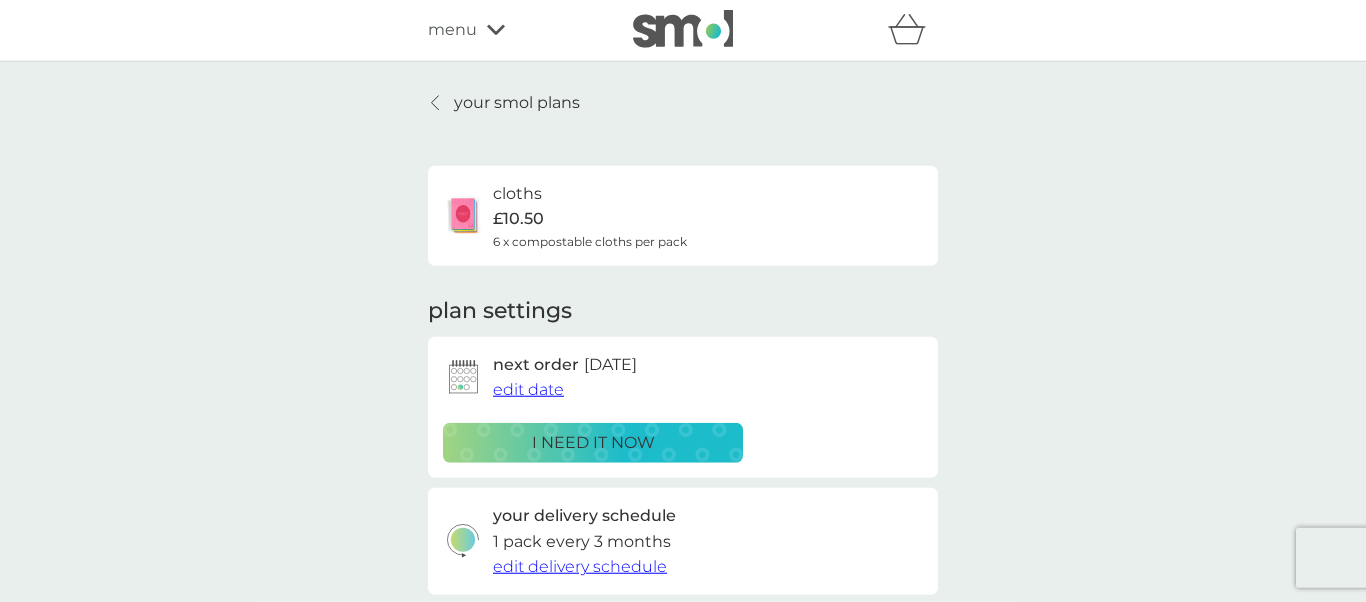 scroll, scrollTop: 0, scrollLeft: 0, axis: both 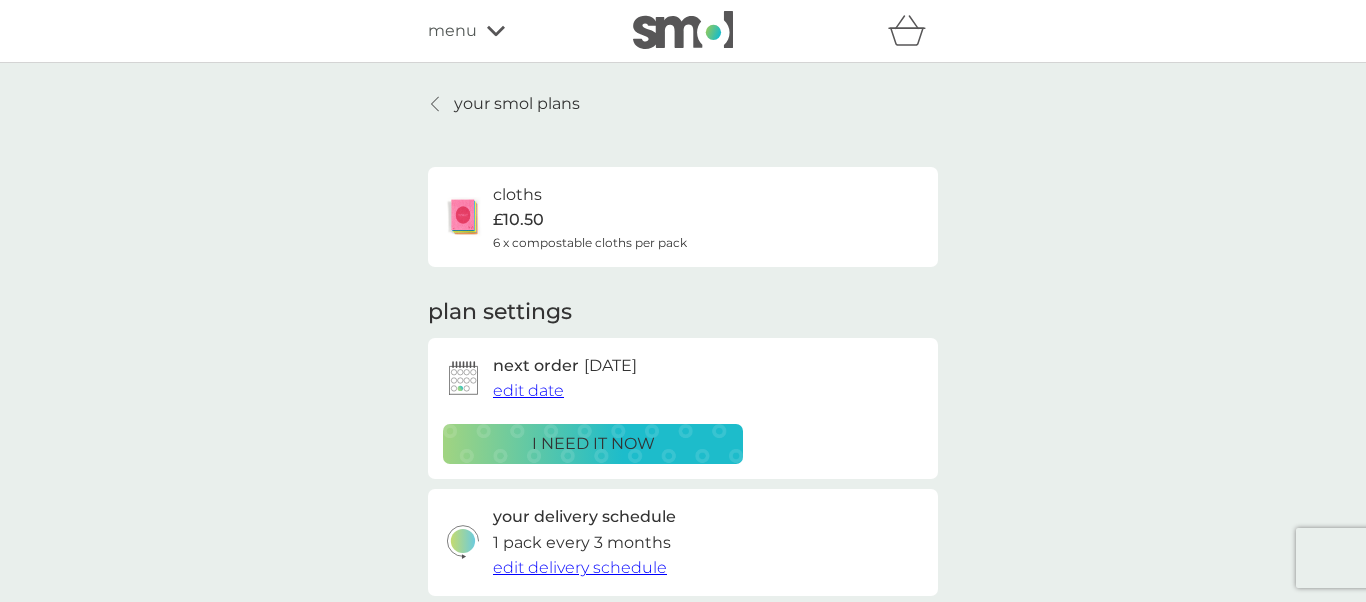 click 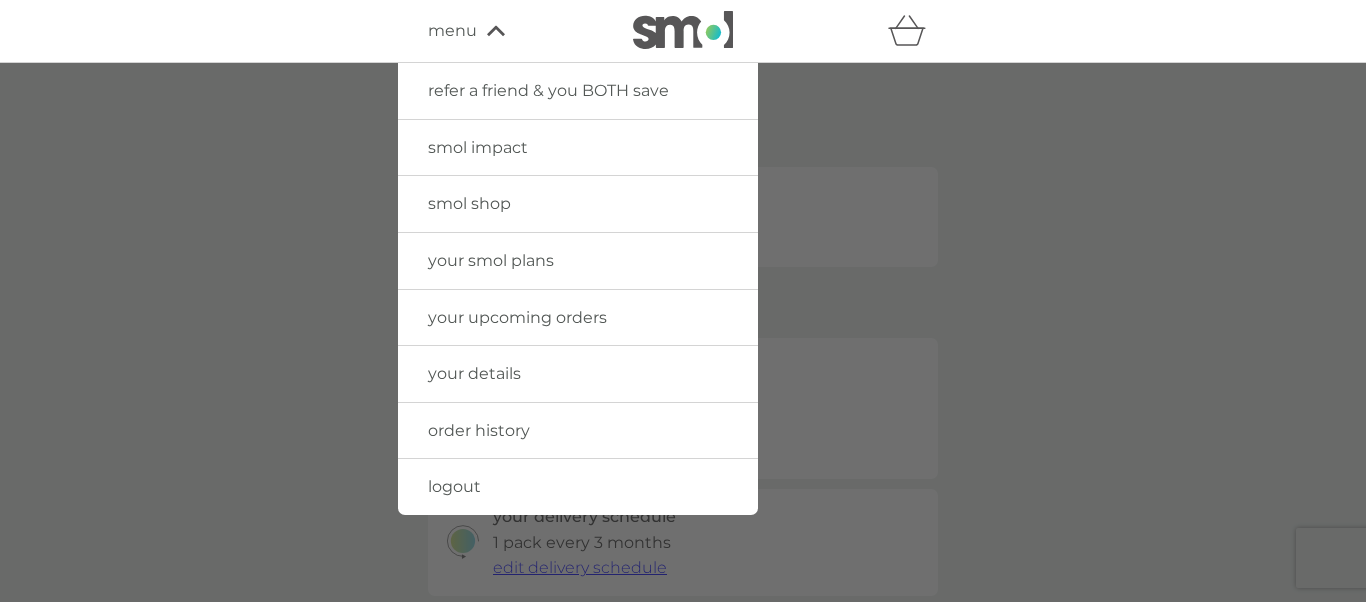 click on "your smol plans" at bounding box center [491, 260] 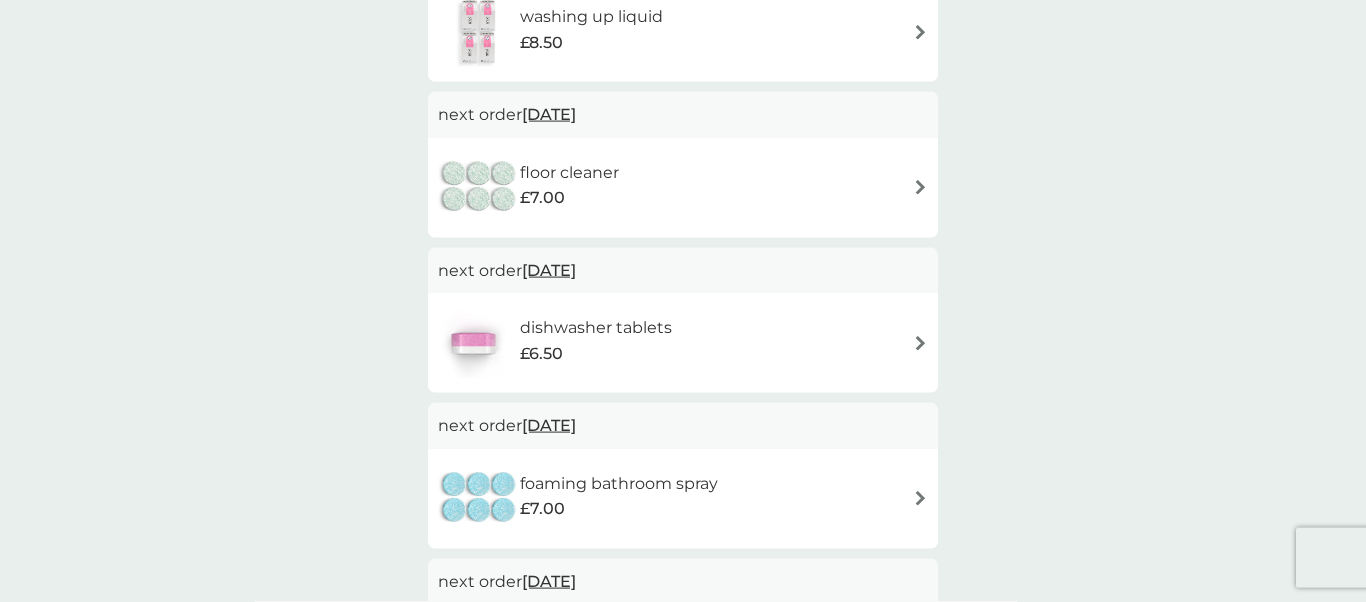 scroll, scrollTop: 1140, scrollLeft: 0, axis: vertical 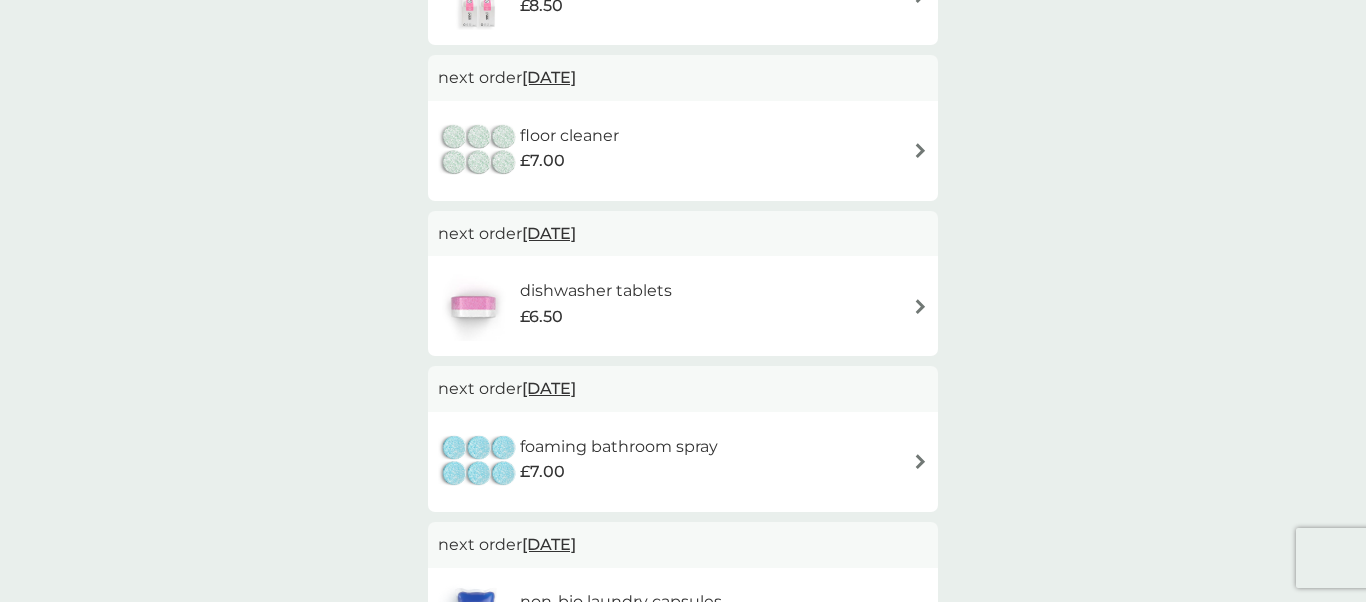 click on "dishwasher tablets £6.50" at bounding box center [683, 306] 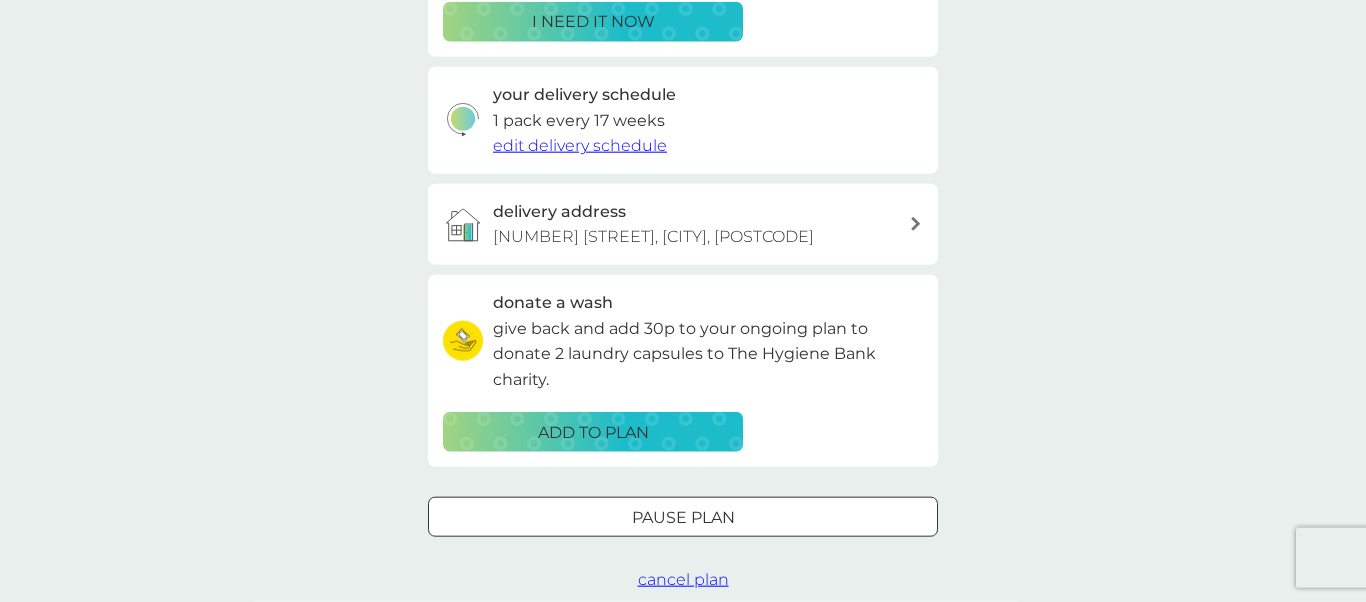 scroll, scrollTop: 456, scrollLeft: 0, axis: vertical 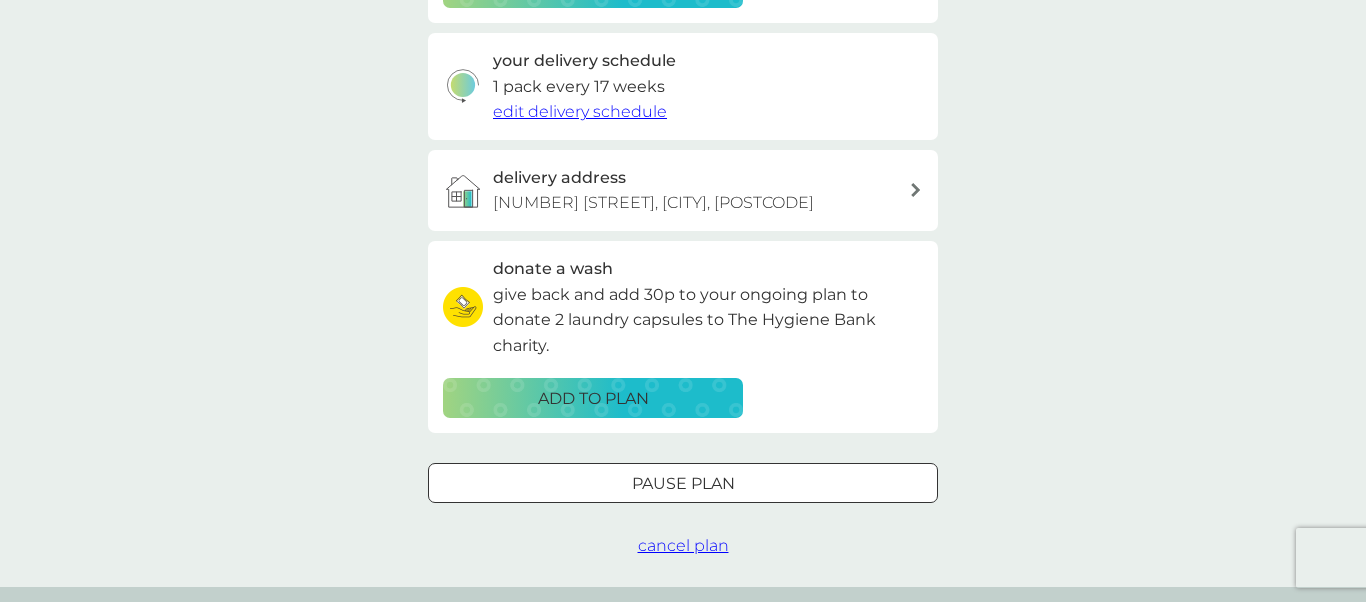 click at bounding box center (683, 484) 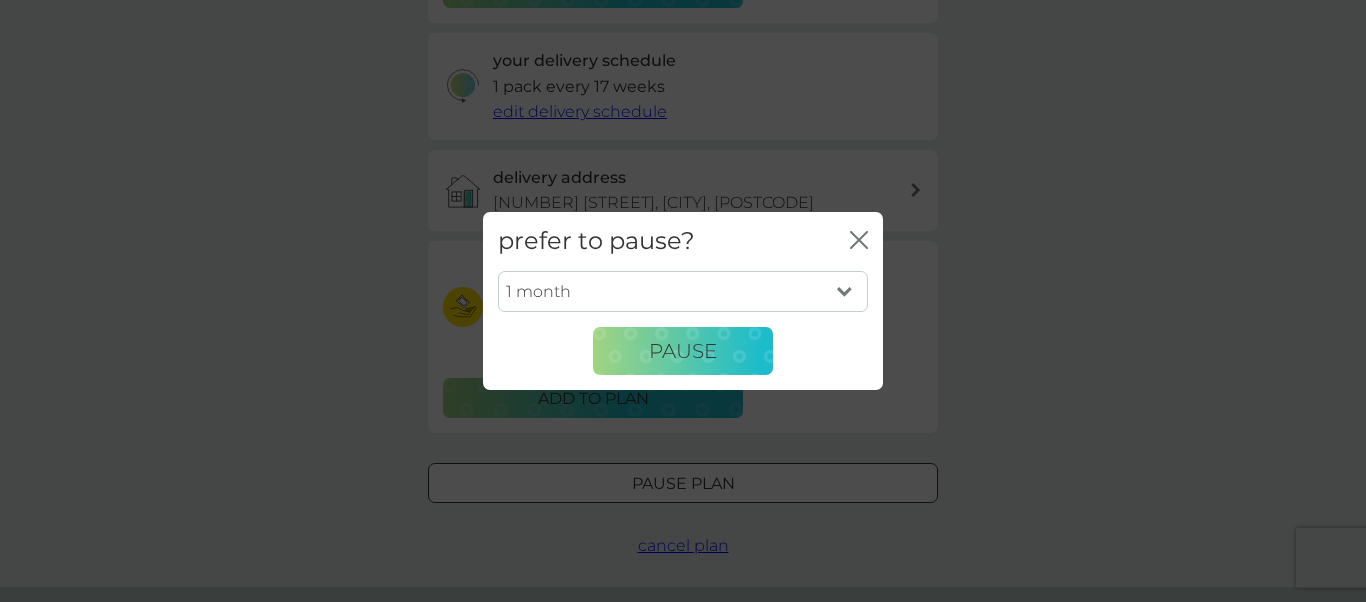 click on "1 month 2 months 3 months 4 months 5 months 6 months" at bounding box center [683, 292] 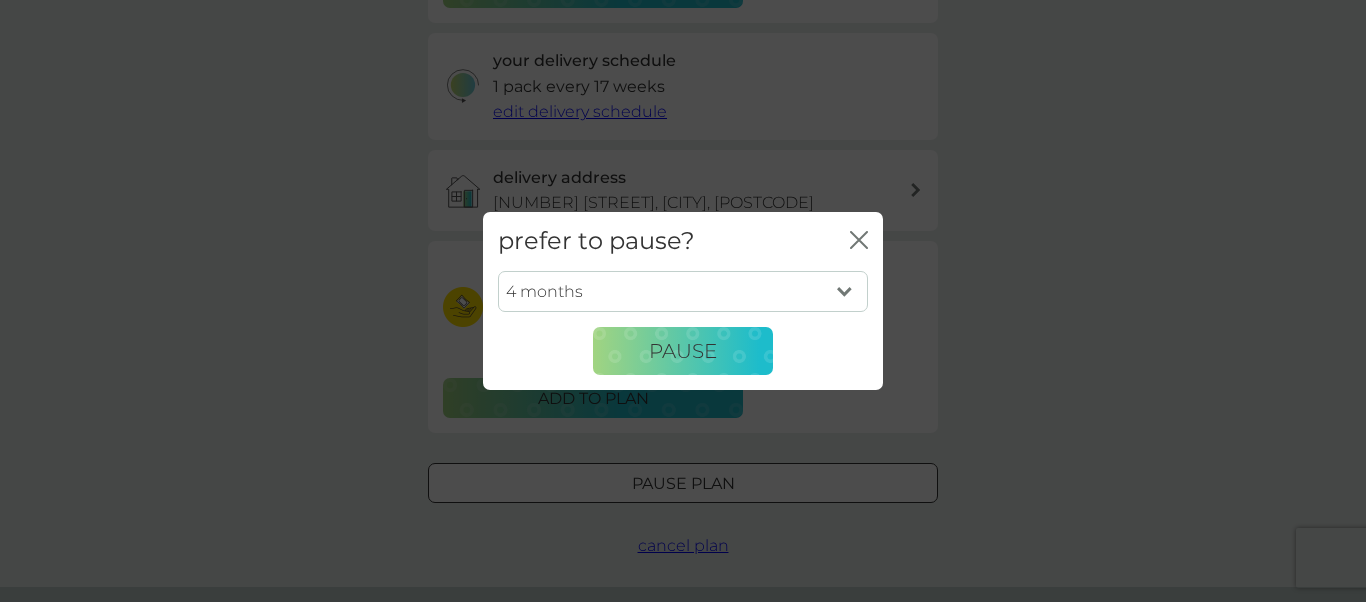 click on "4 months" at bounding box center (0, 0) 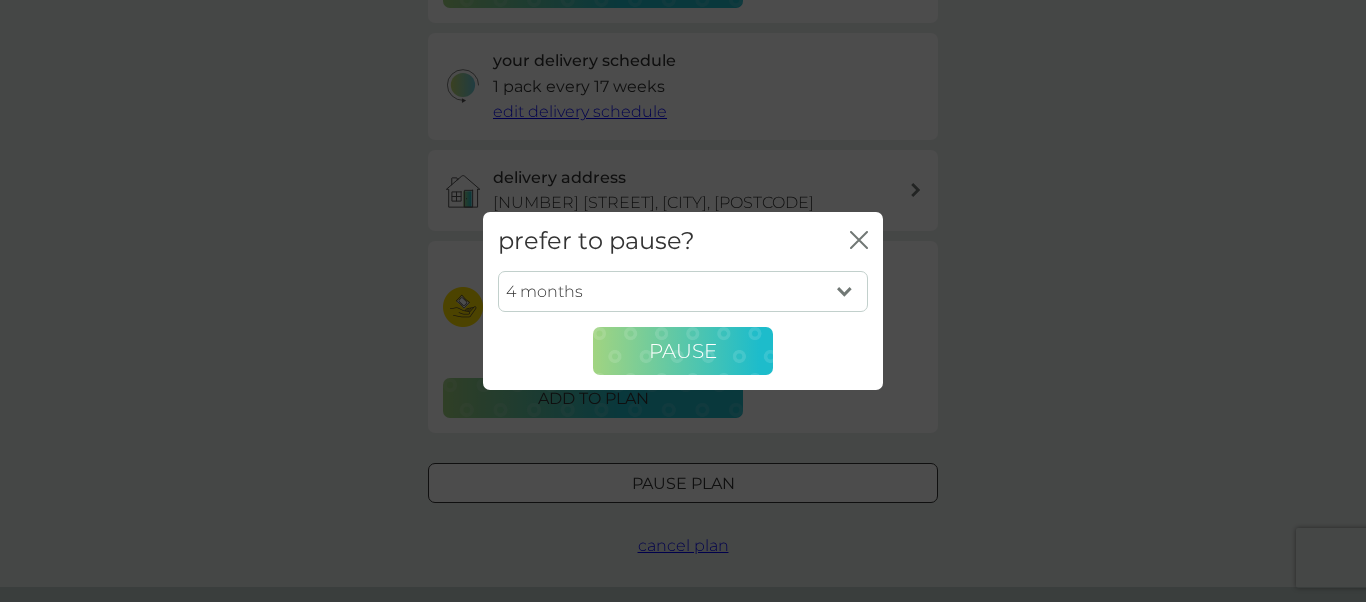 click on "Pause" at bounding box center (683, 351) 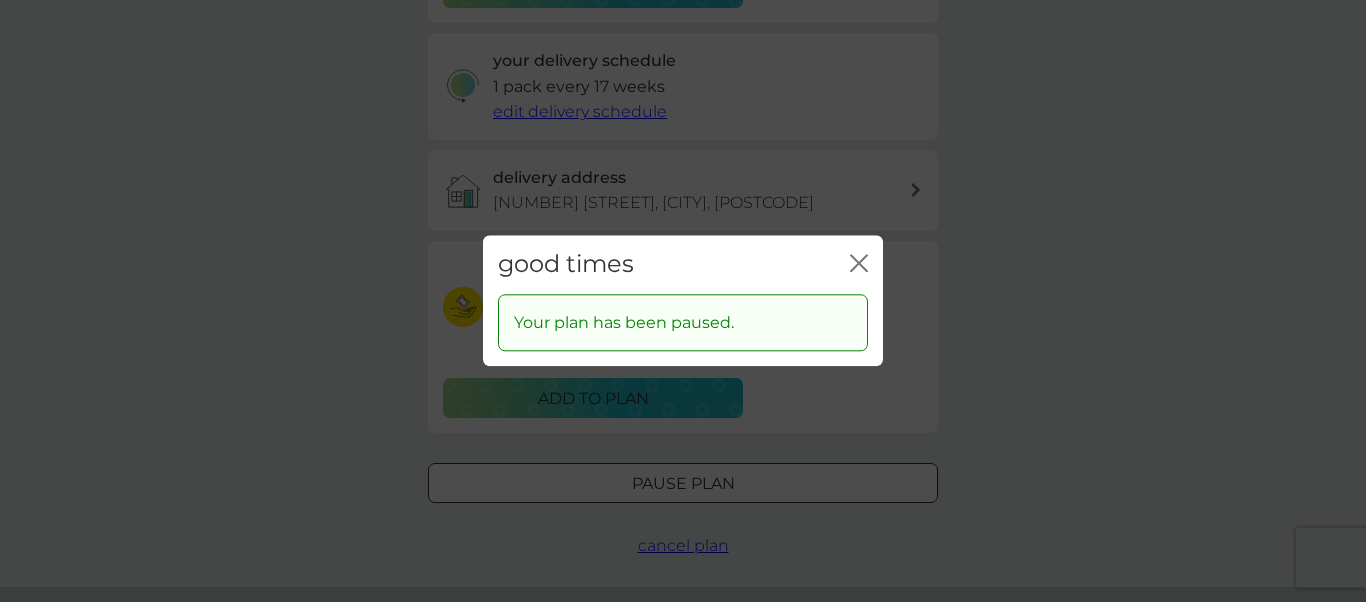 click 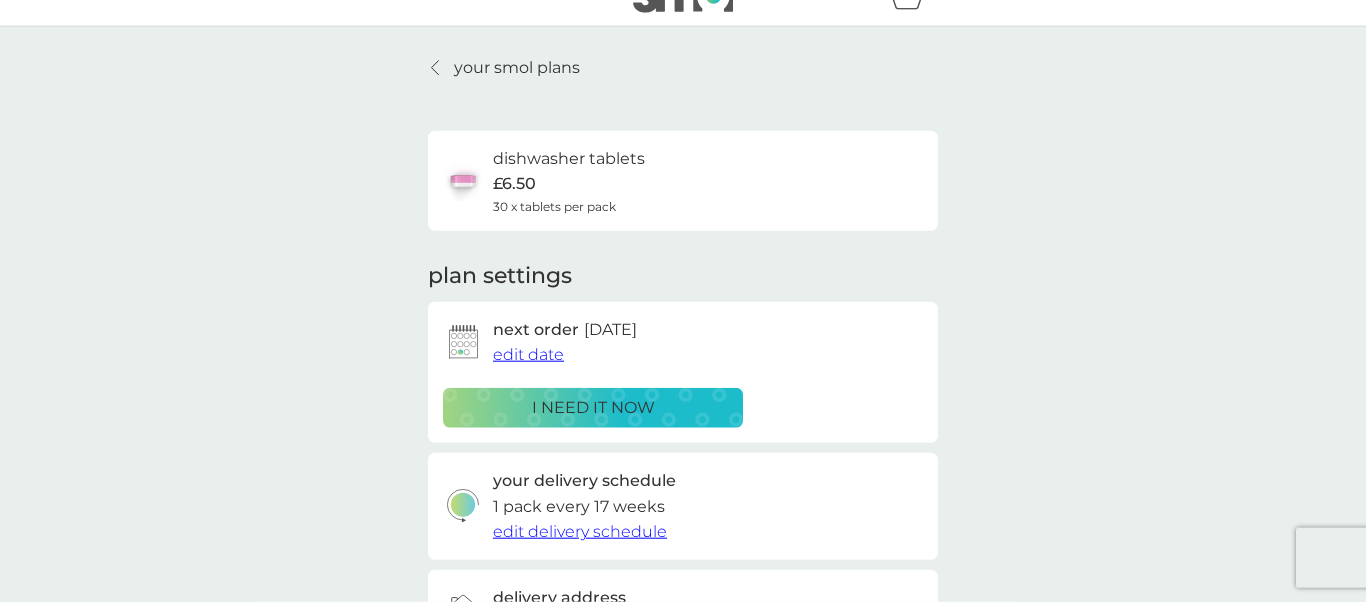 scroll, scrollTop: 0, scrollLeft: 0, axis: both 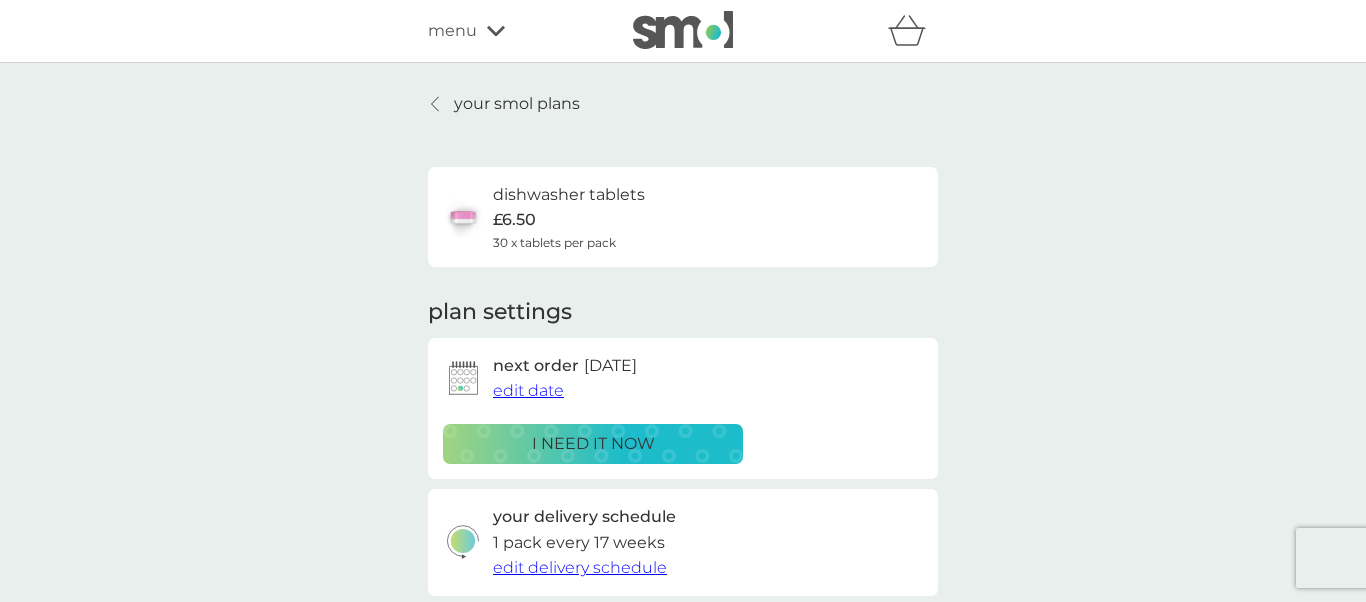 click on "your smol plans" at bounding box center (517, 104) 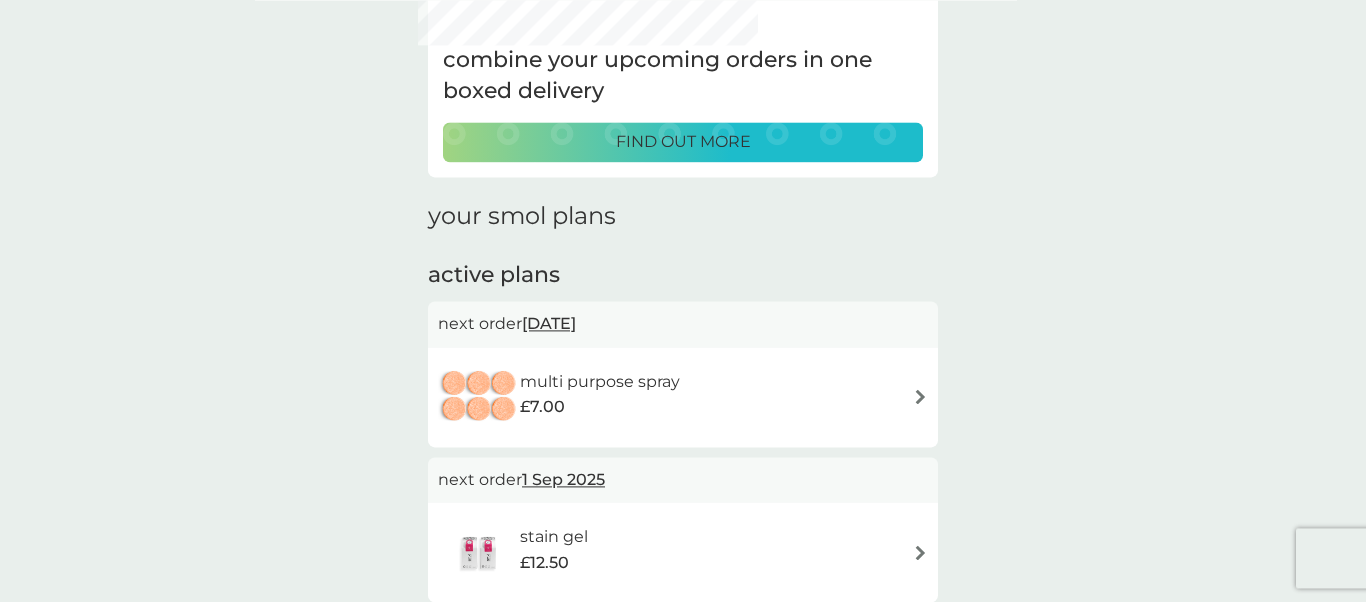 scroll, scrollTop: 0, scrollLeft: 0, axis: both 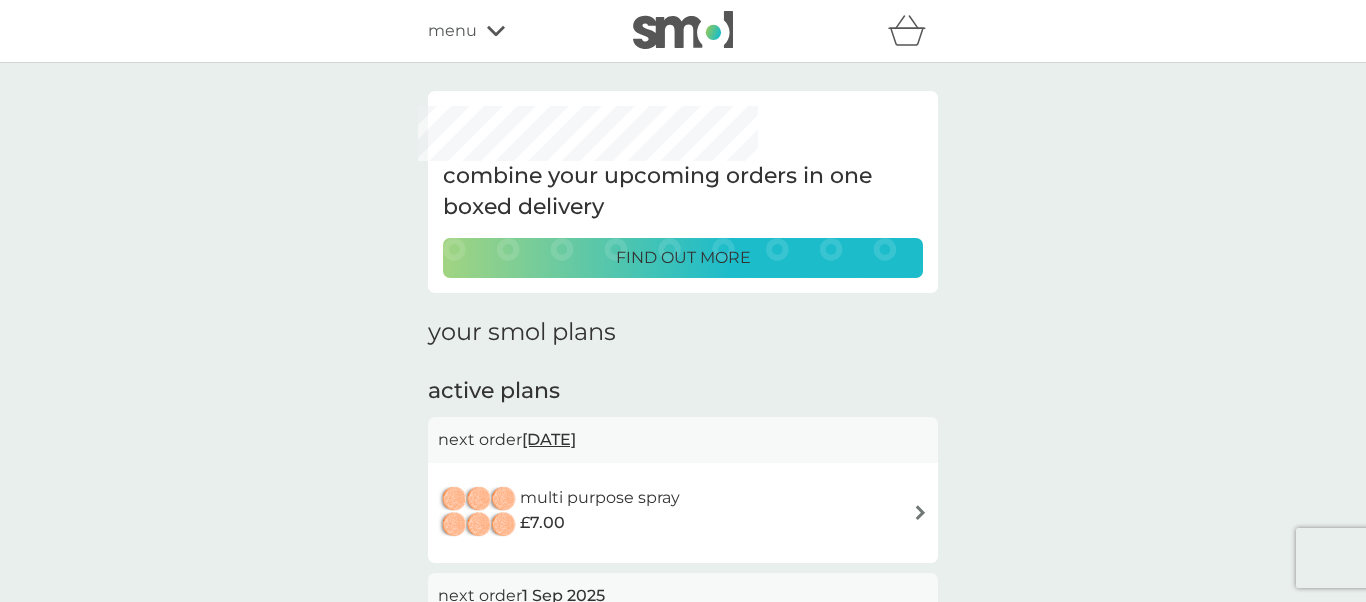 click 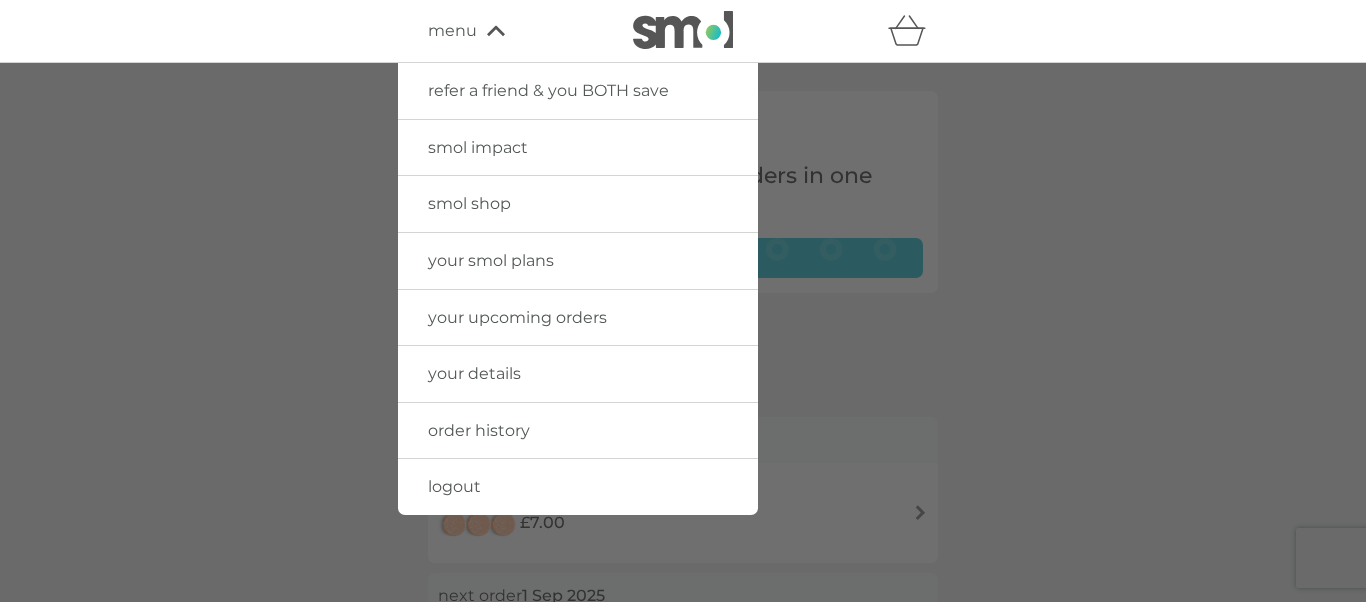 click on "smol shop" at bounding box center [469, 203] 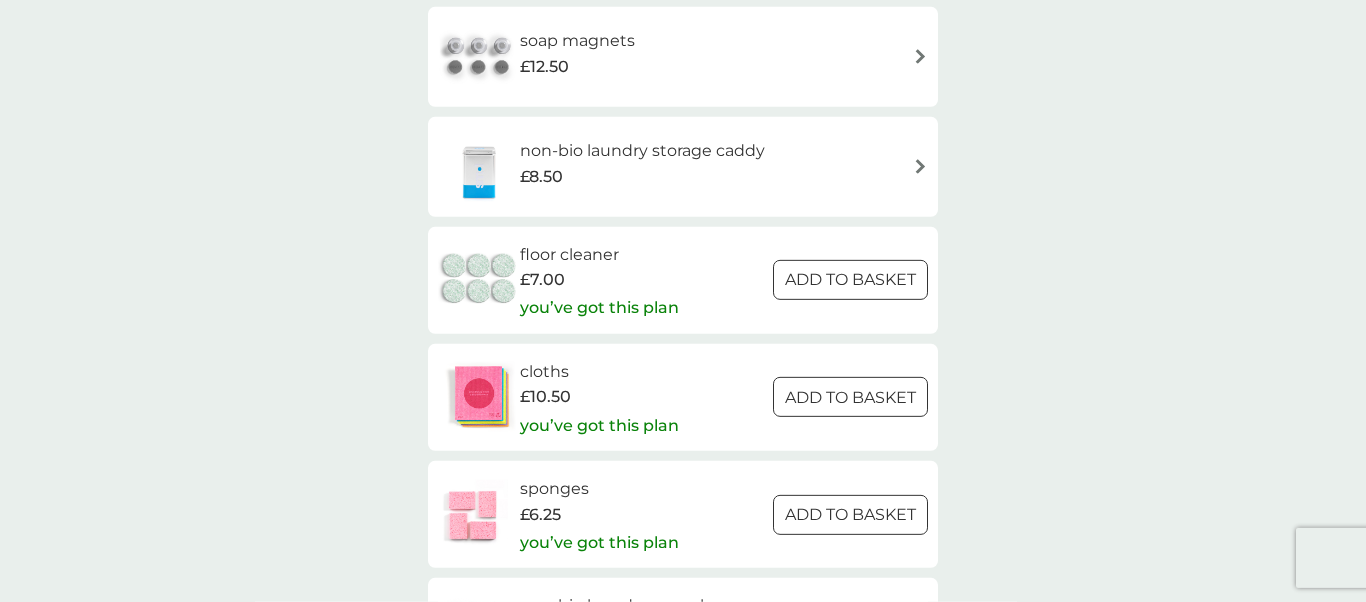 scroll, scrollTop: 1938, scrollLeft: 0, axis: vertical 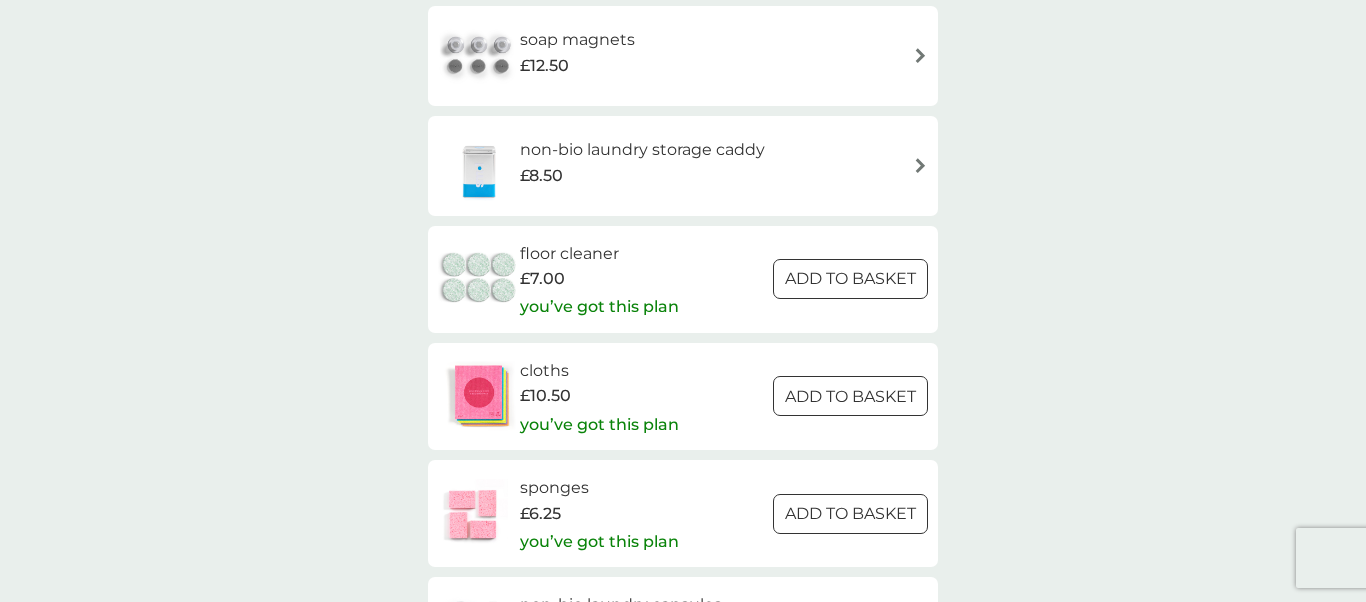 click on "you’ve got this plan" at bounding box center (599, 307) 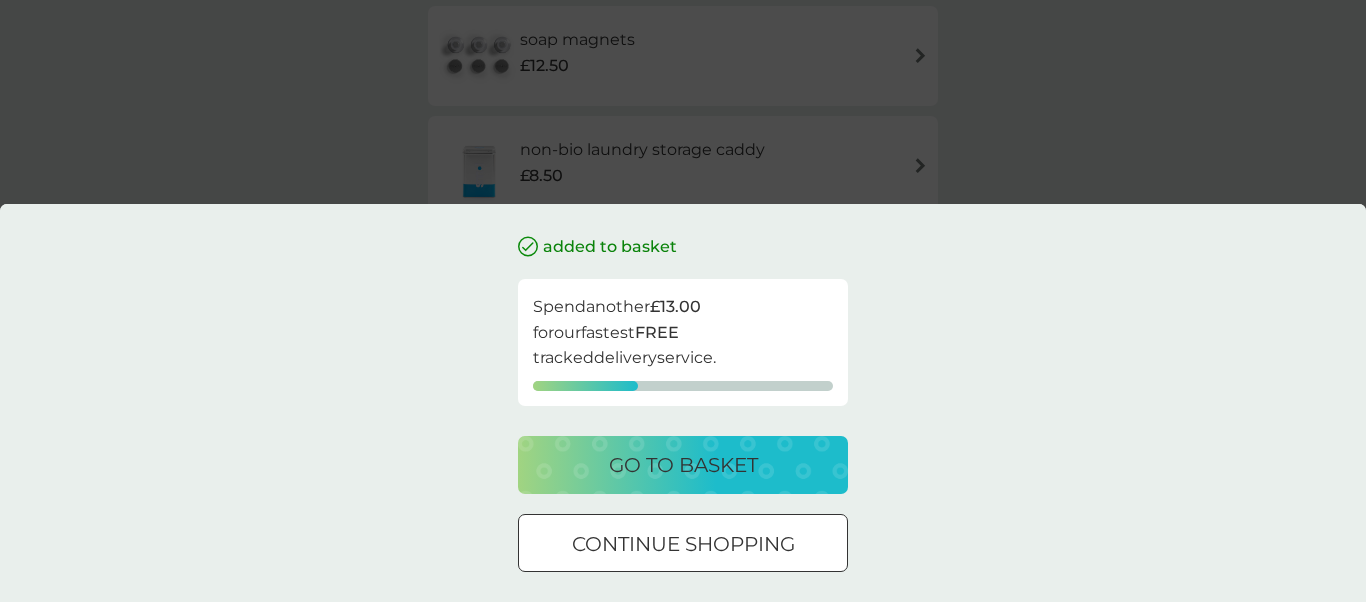 click on "continue shopping" at bounding box center (683, 544) 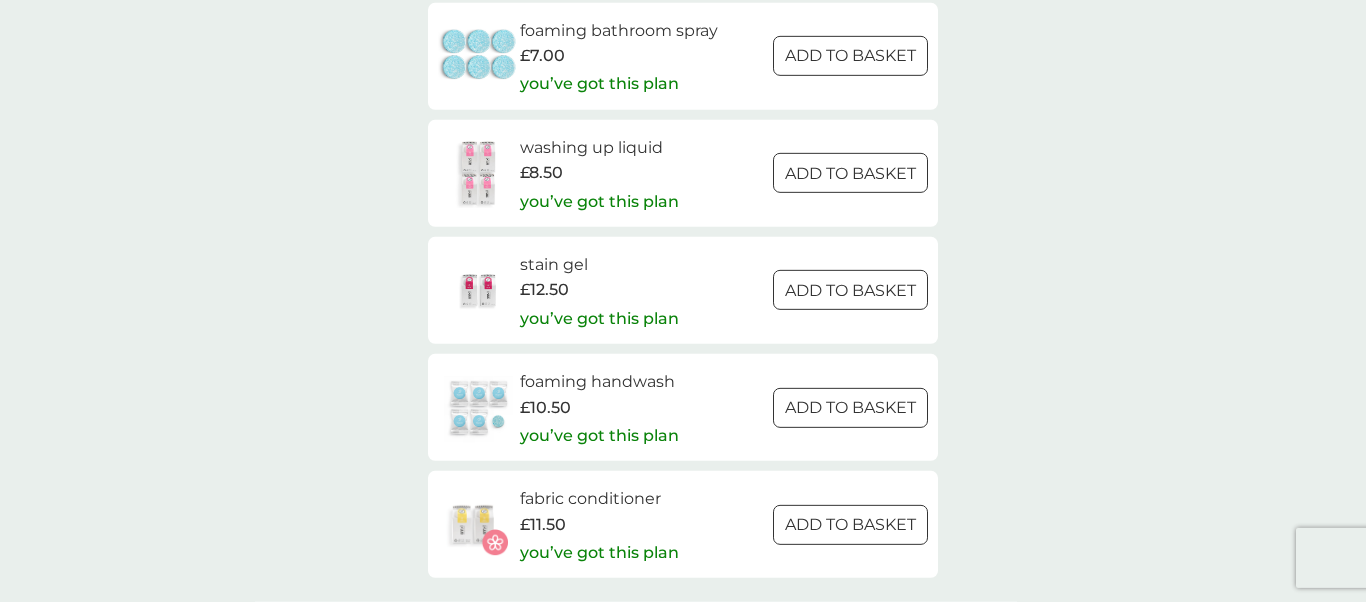 scroll, scrollTop: 2736, scrollLeft: 0, axis: vertical 